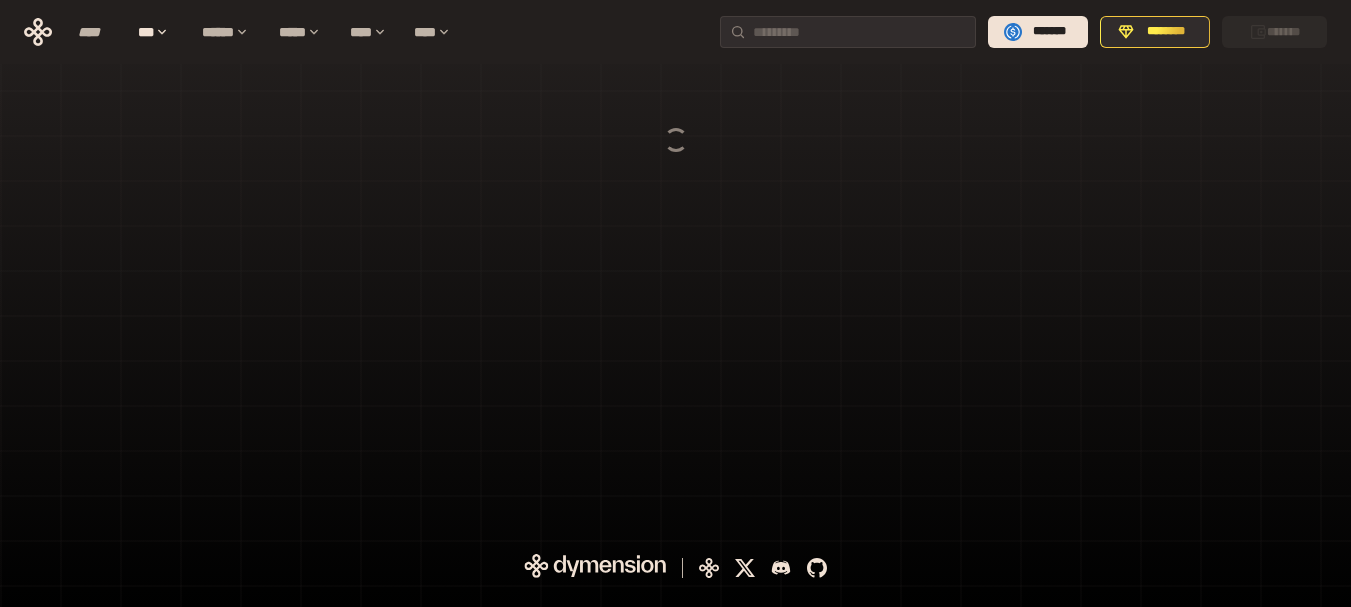 scroll, scrollTop: 0, scrollLeft: 0, axis: both 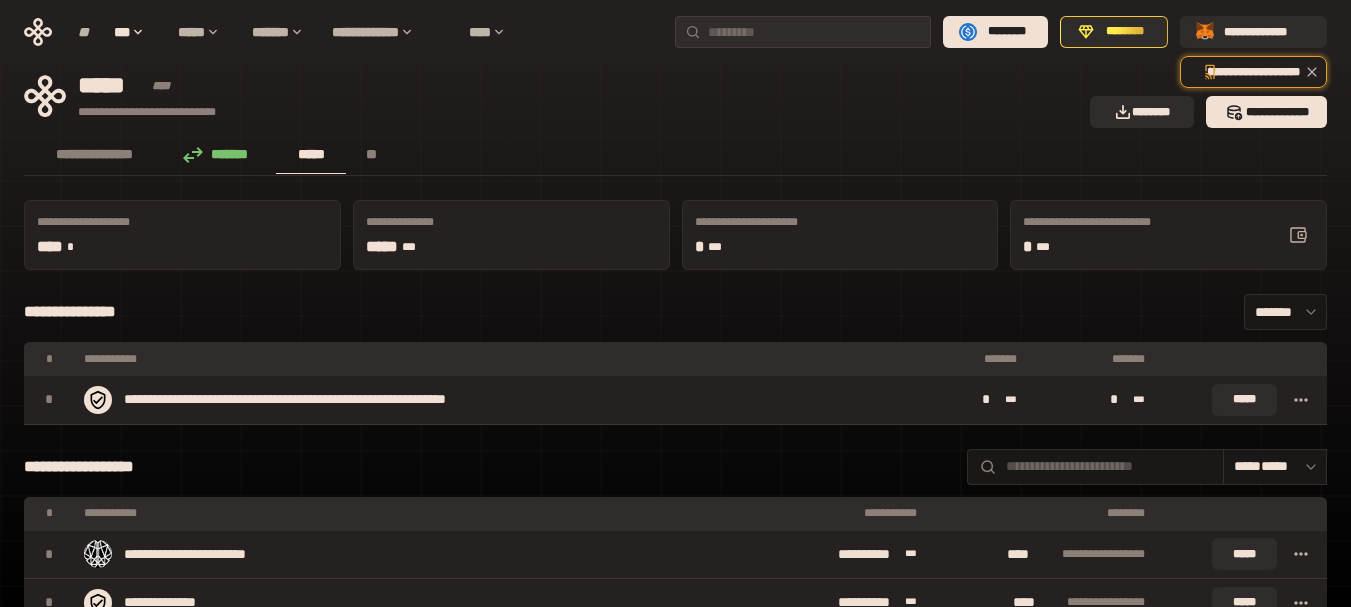 drag, startPoint x: 895, startPoint y: 110, endPoint x: 894, endPoint y: 138, distance: 28.01785 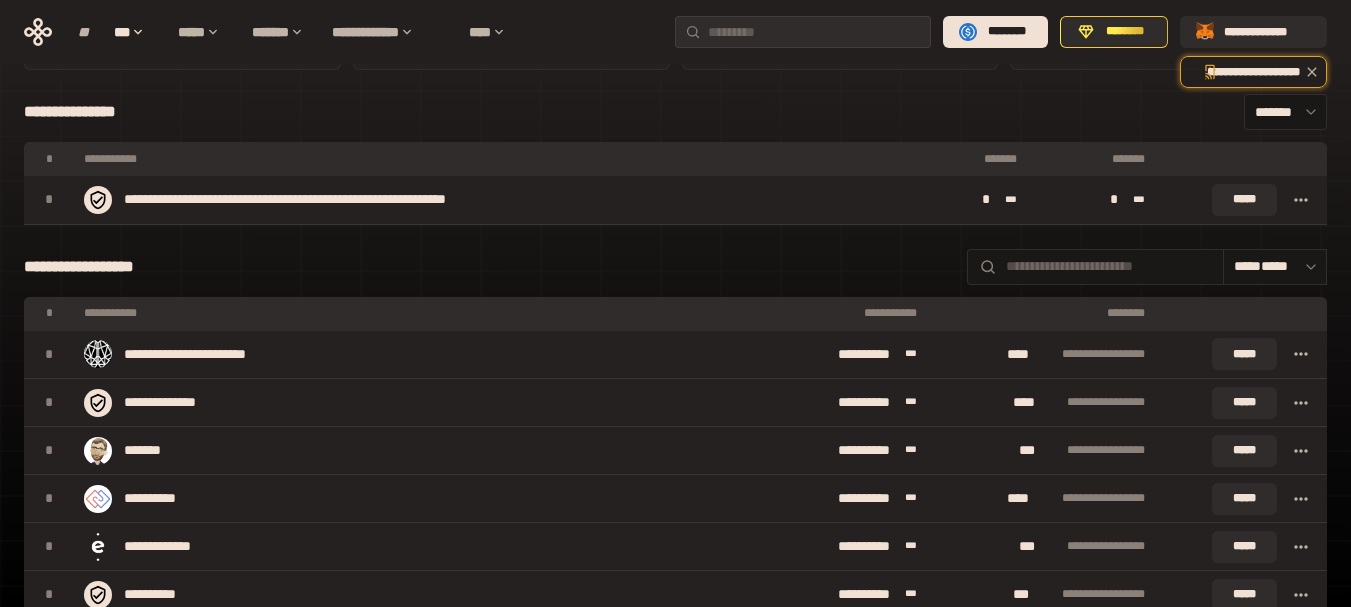 scroll, scrollTop: 0, scrollLeft: 0, axis: both 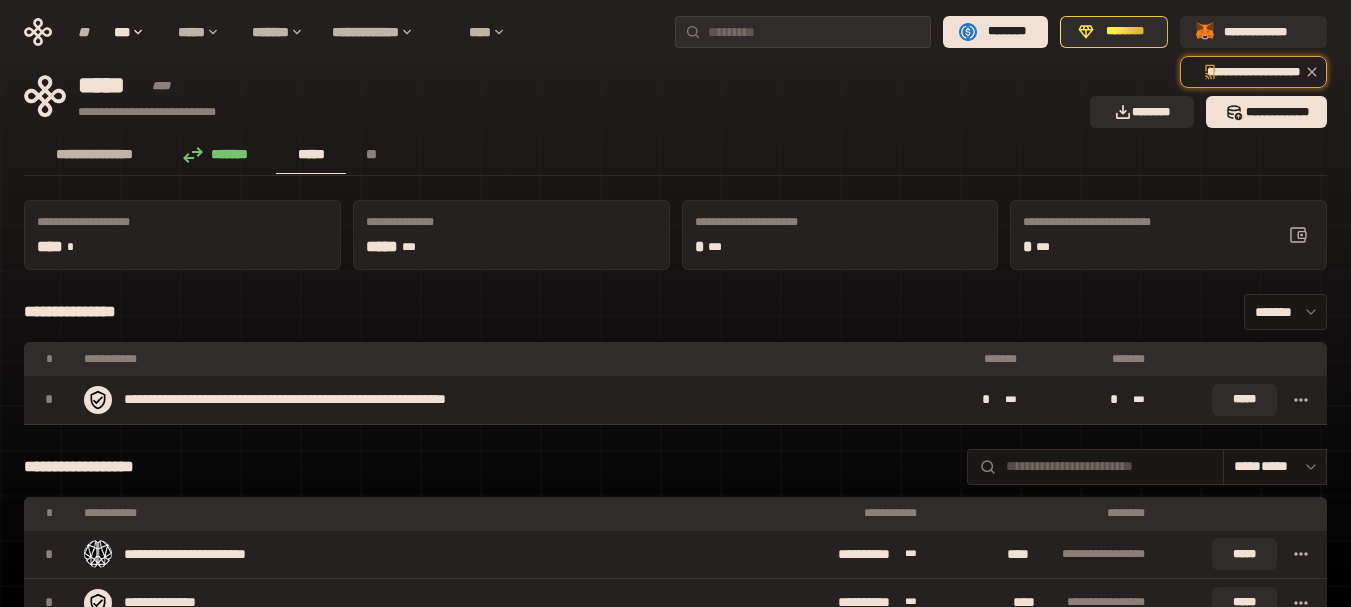 click on "**********" at bounding box center [94, 154] 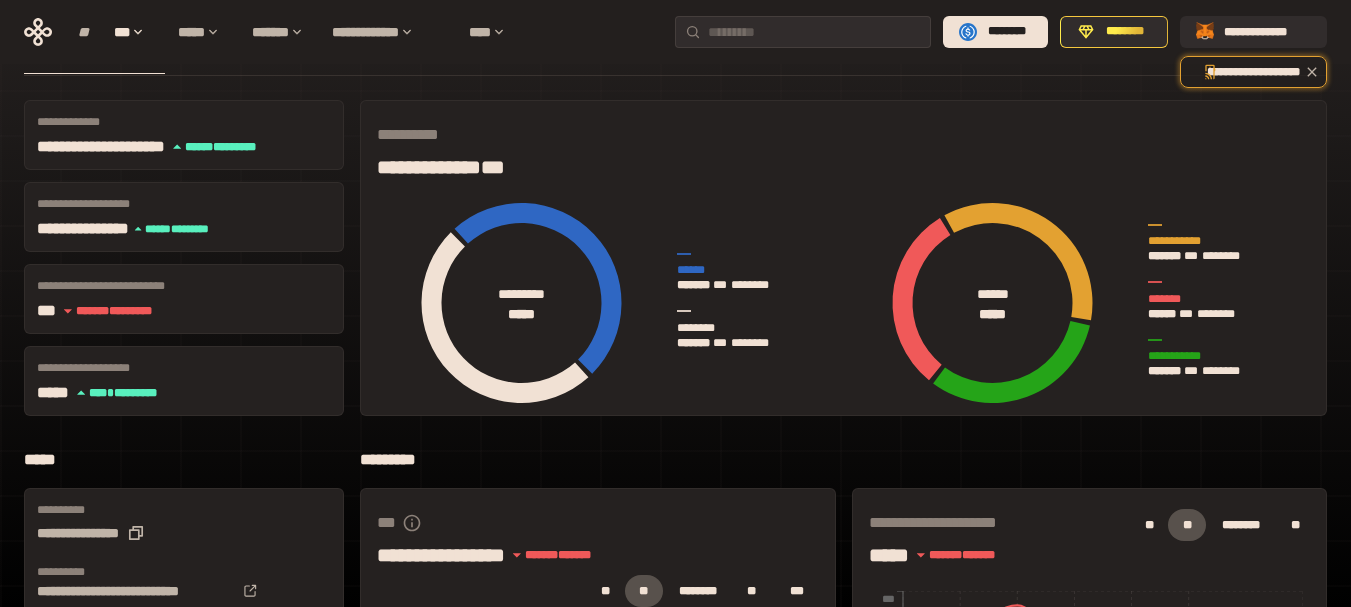 scroll, scrollTop: 0, scrollLeft: 0, axis: both 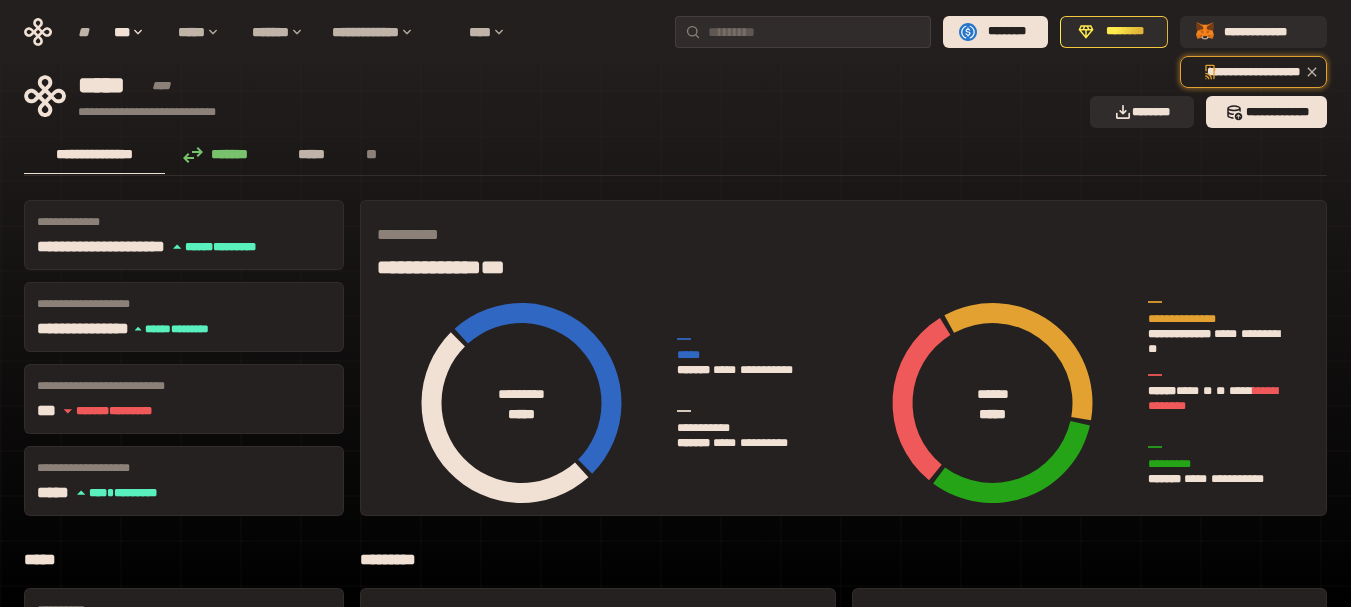 click on "*****" at bounding box center [311, 154] 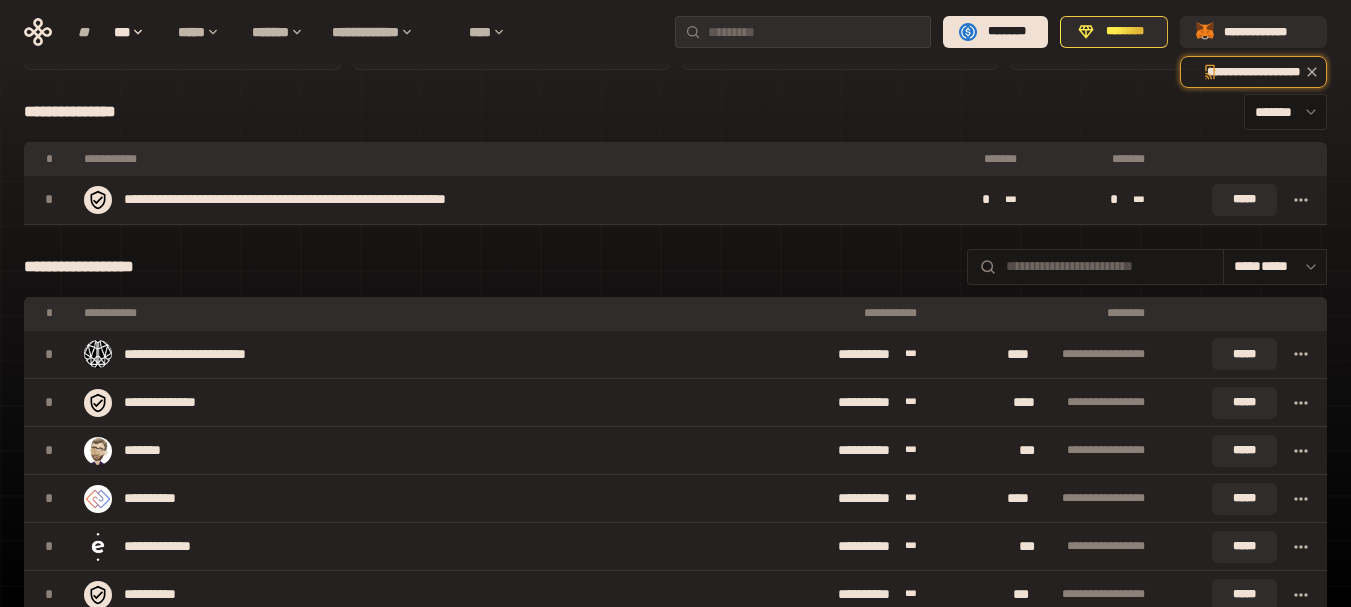 scroll, scrollTop: 100, scrollLeft: 0, axis: vertical 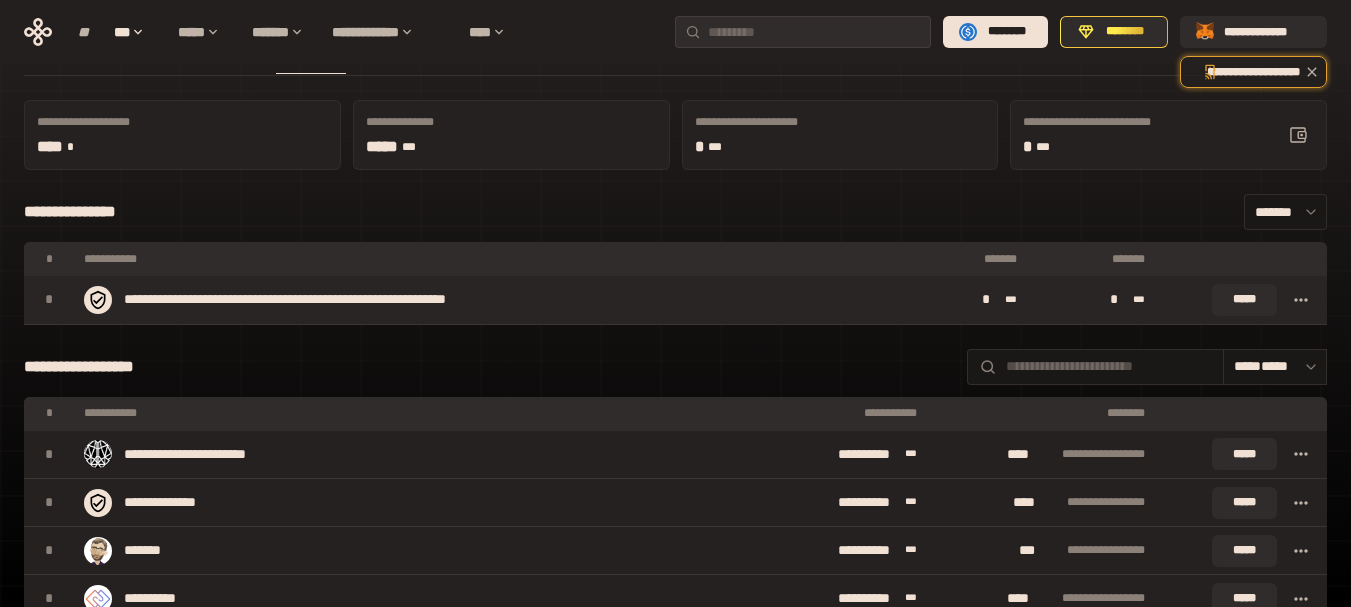 click on "**********" at bounding box center (285, 299) 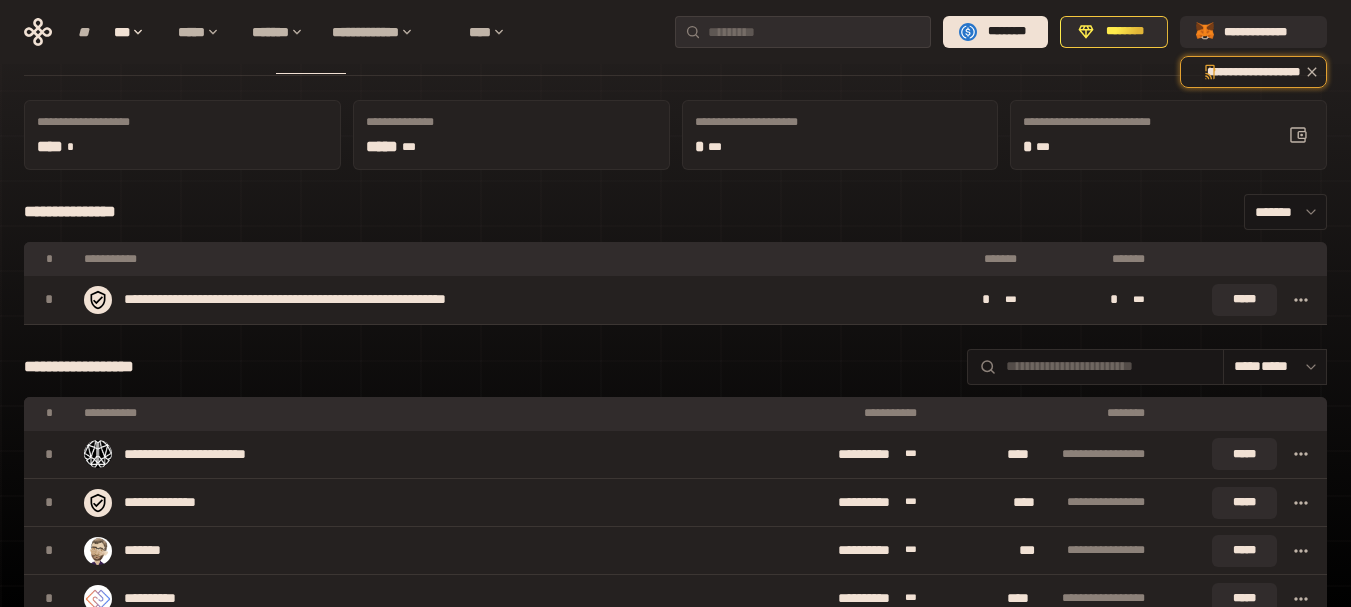 scroll, scrollTop: 0, scrollLeft: 0, axis: both 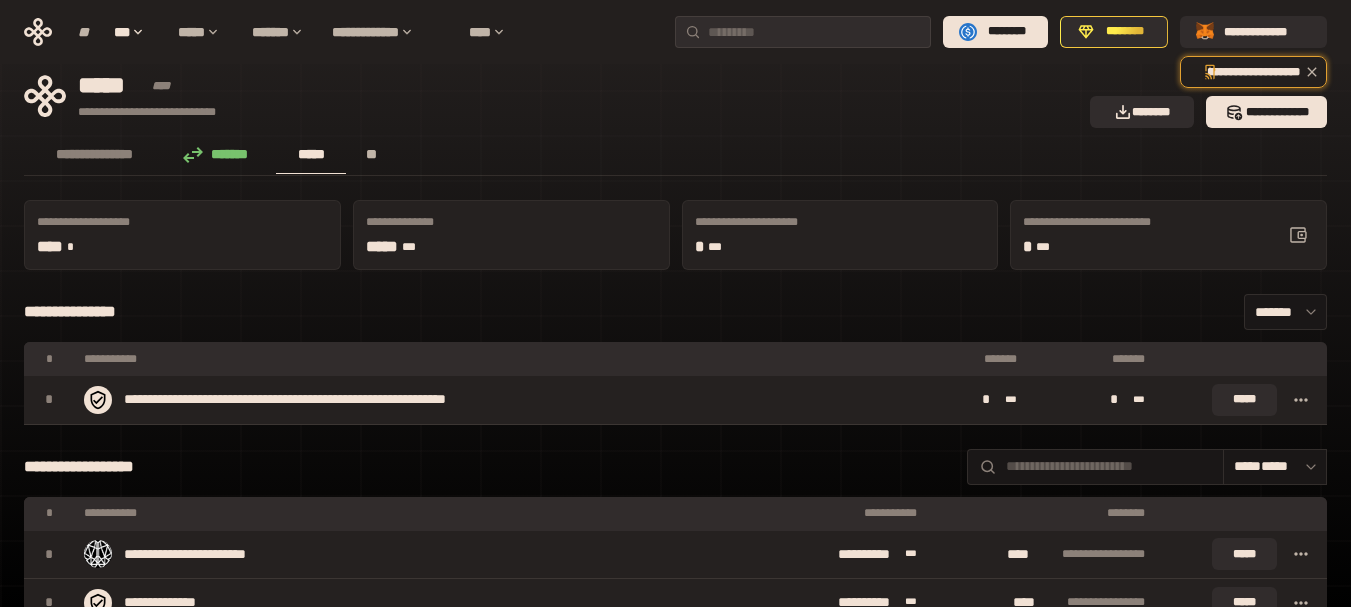 click on "**" at bounding box center [371, 154] 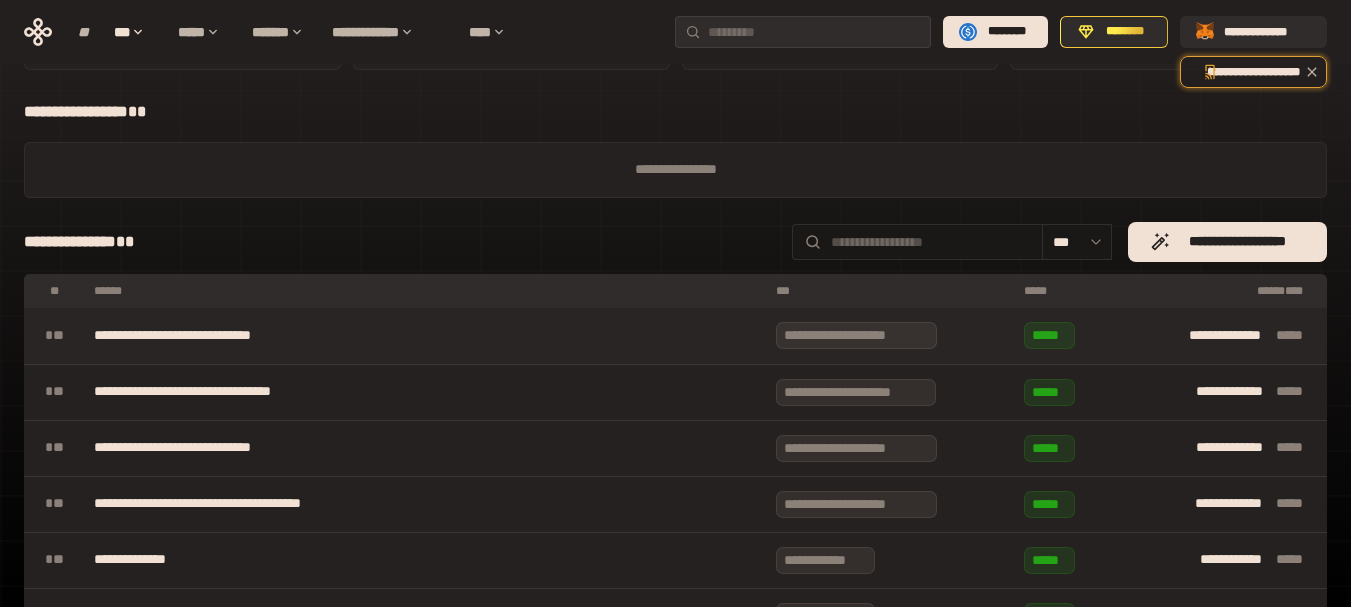 scroll, scrollTop: 0, scrollLeft: 0, axis: both 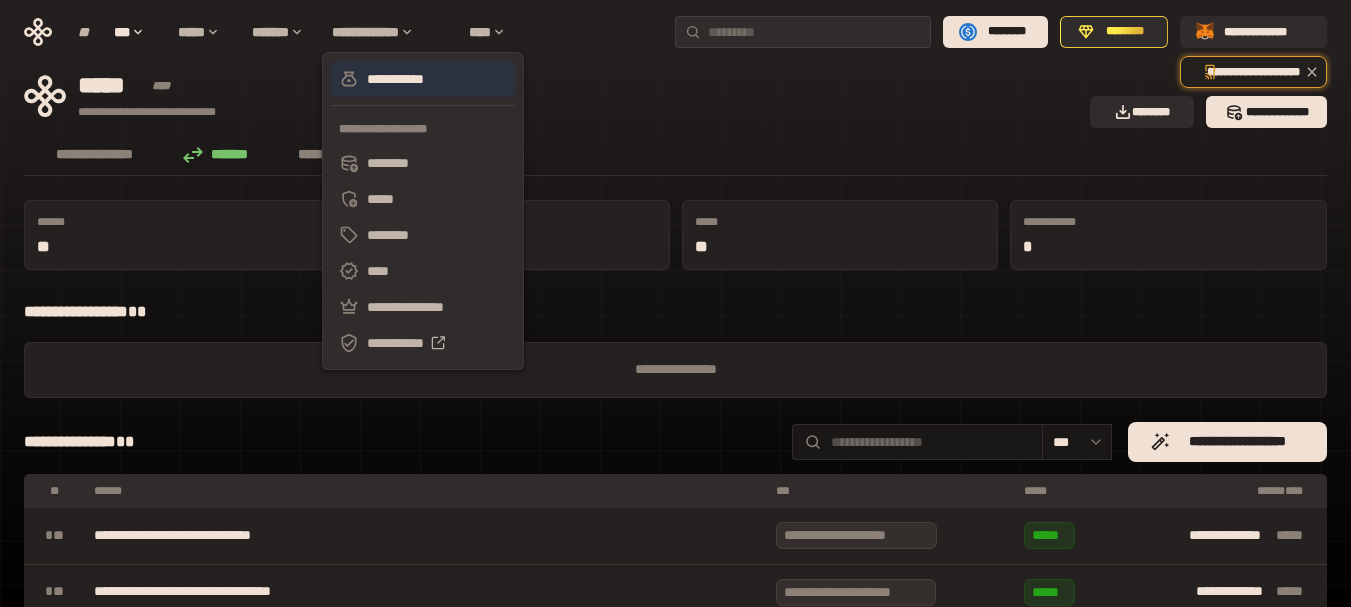 click on "**********" at bounding box center [395, 79] 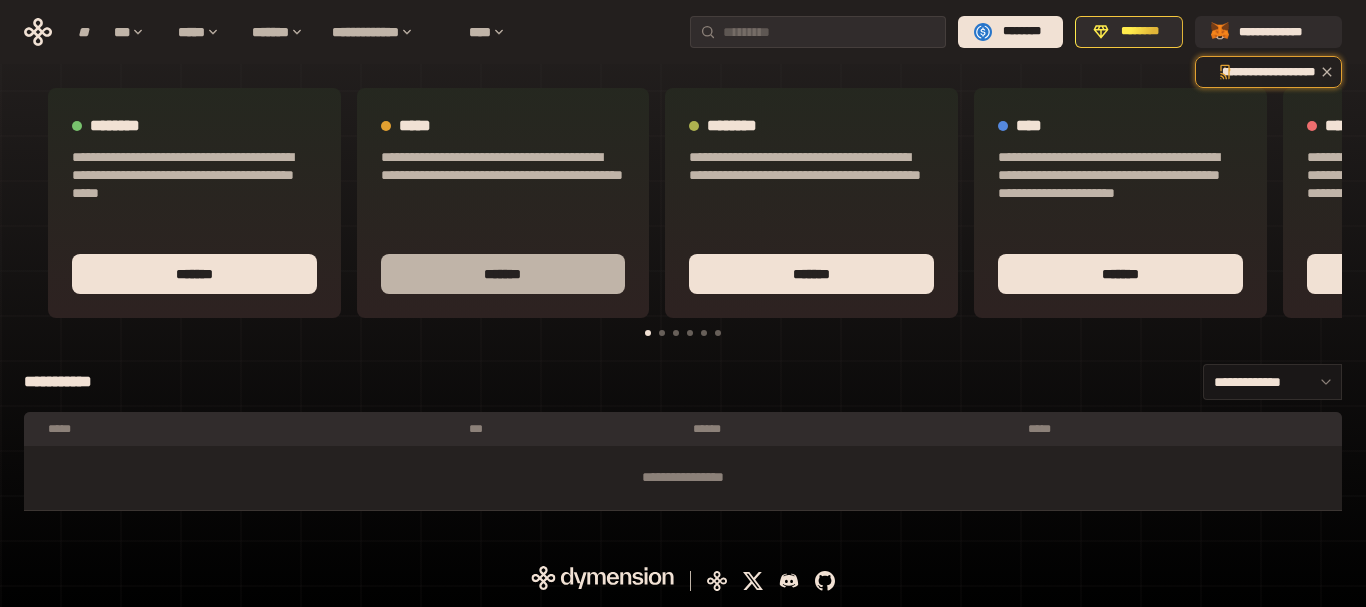 click on "*******" at bounding box center (502, 274) 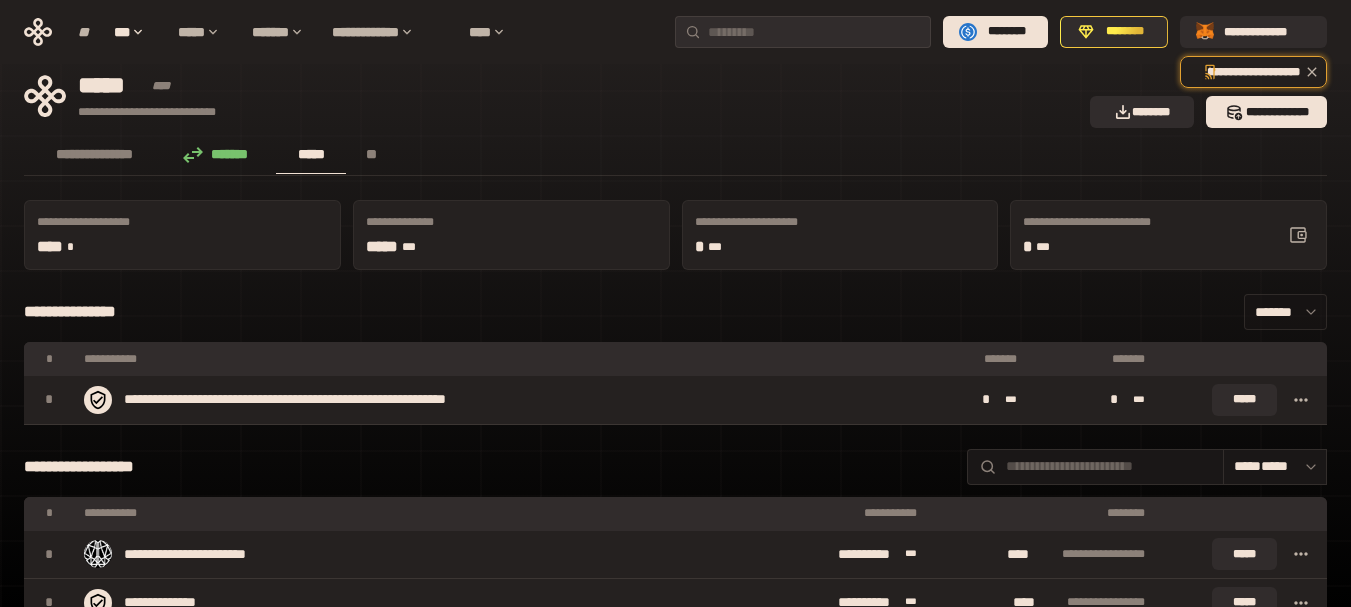 click 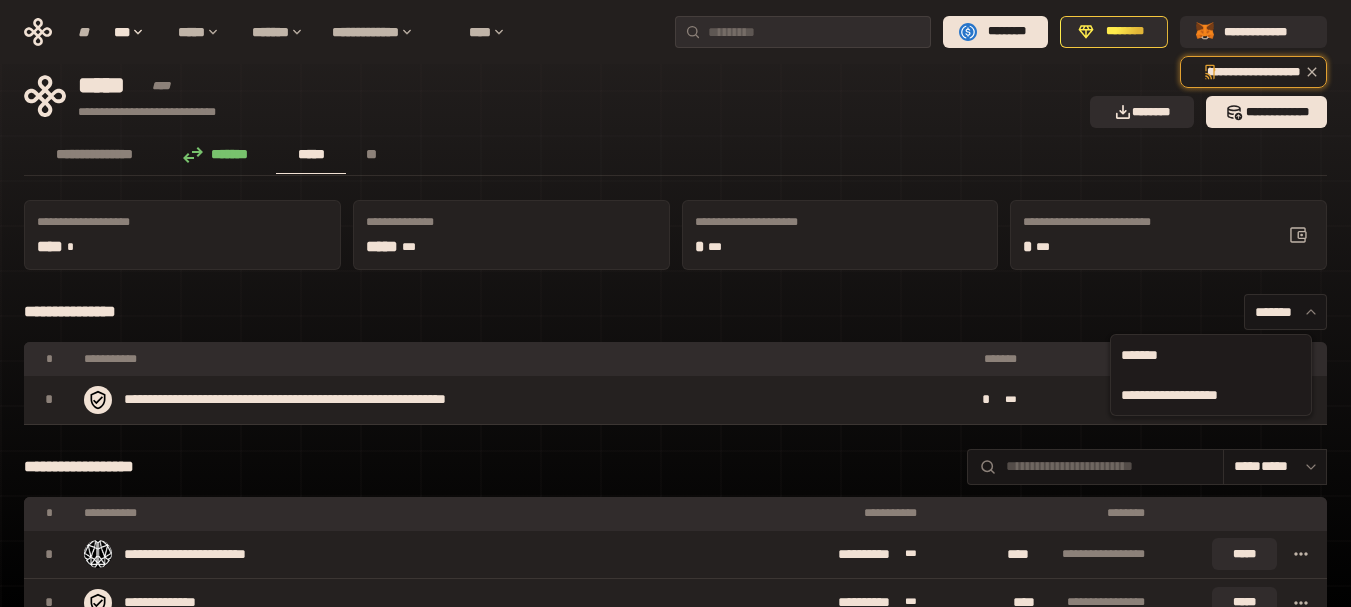 click on "**********" at bounding box center [1169, 395] 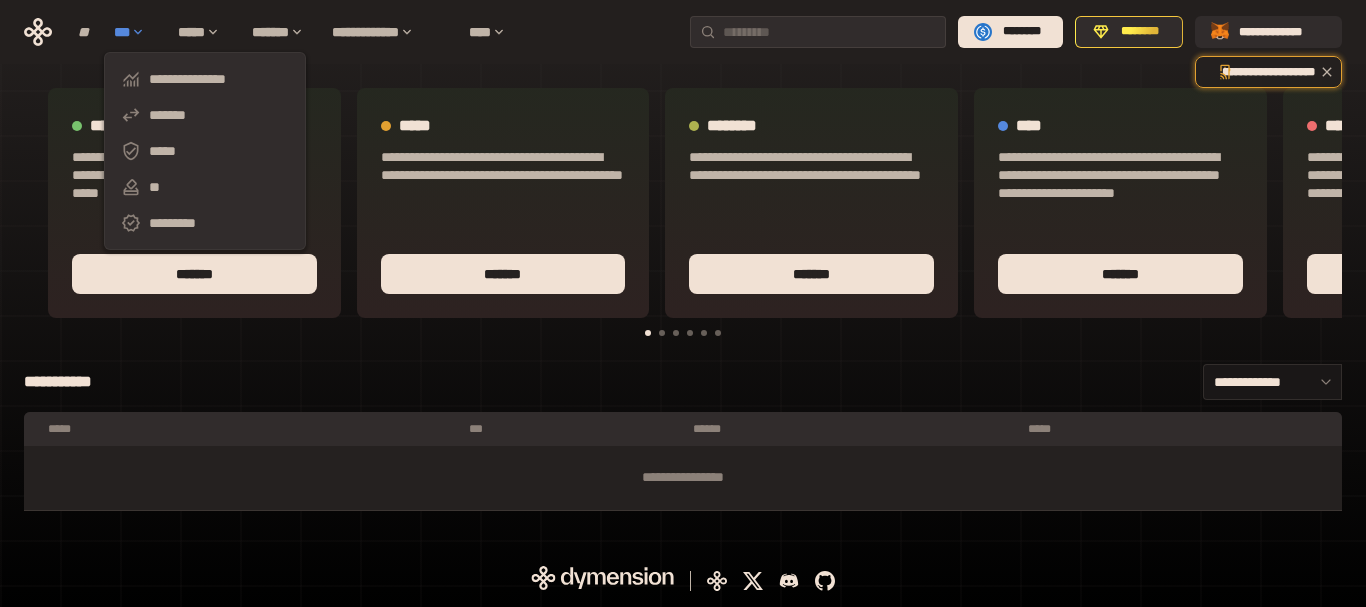 click on "***" at bounding box center [122, 32] 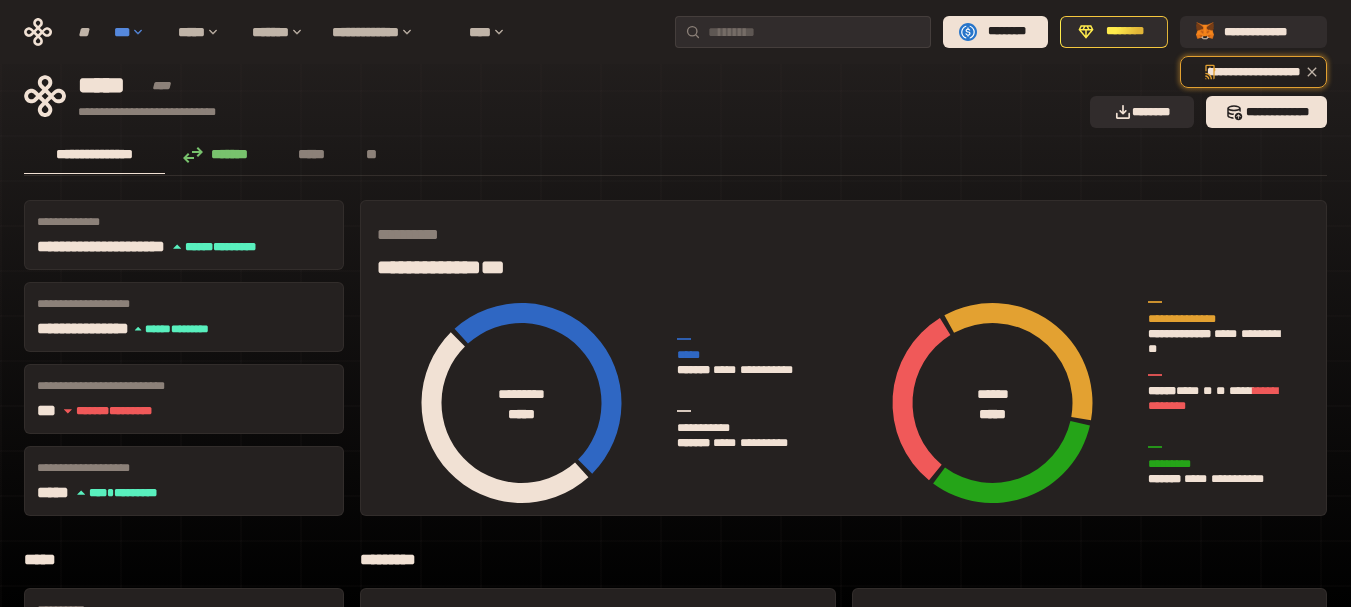 click on "***" at bounding box center [122, 32] 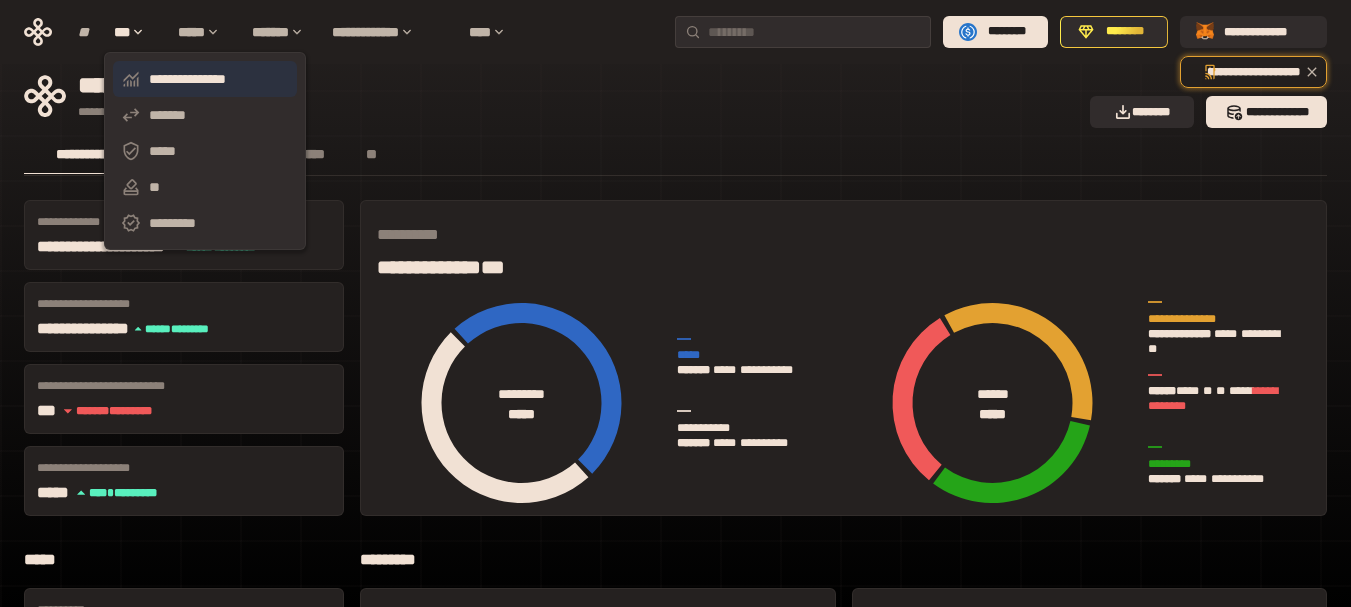 click on "**********" at bounding box center (187, 79) 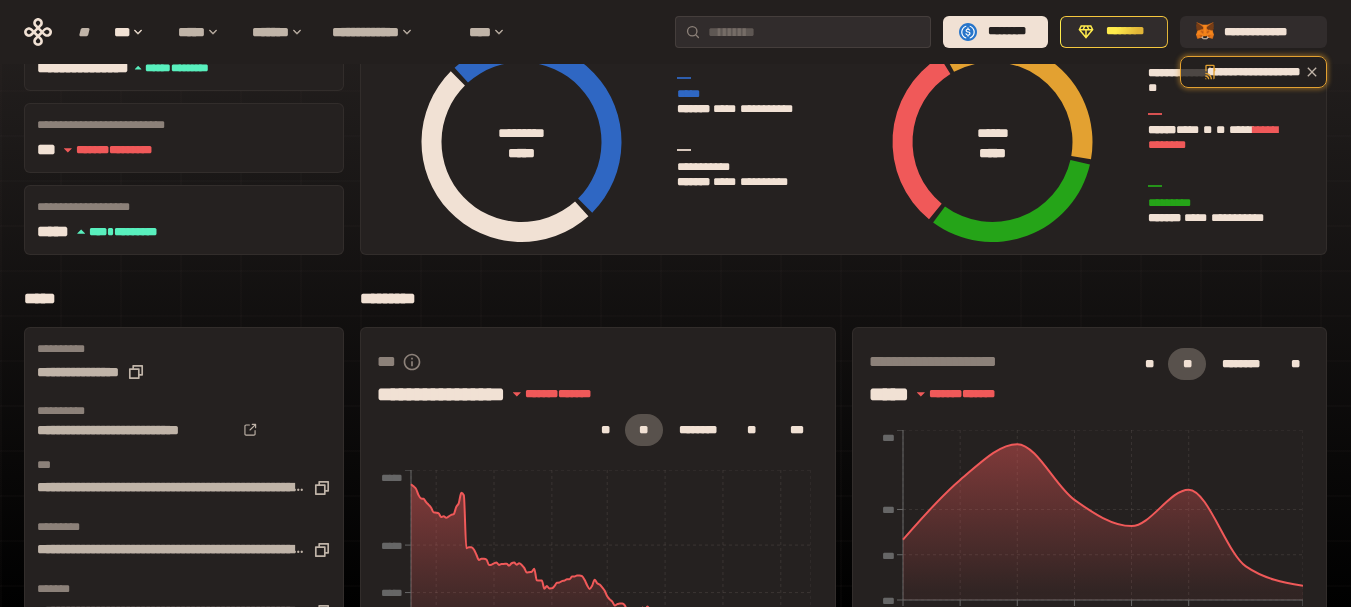 scroll, scrollTop: 0, scrollLeft: 0, axis: both 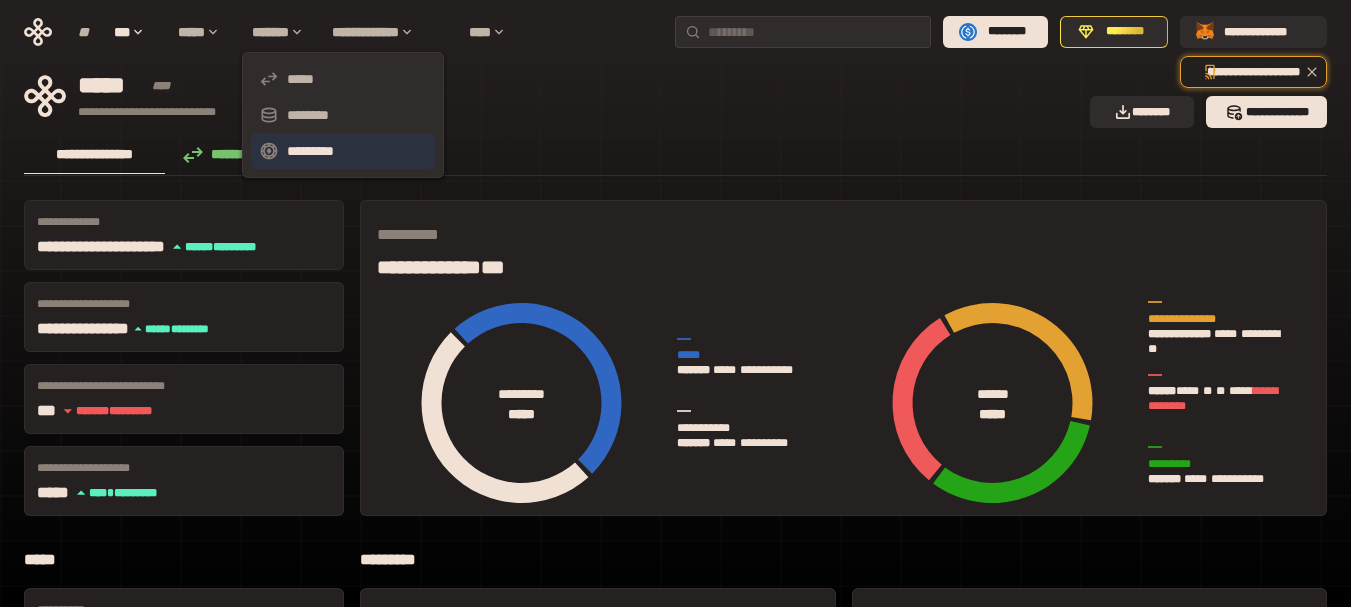 click on "*********" at bounding box center (310, 151) 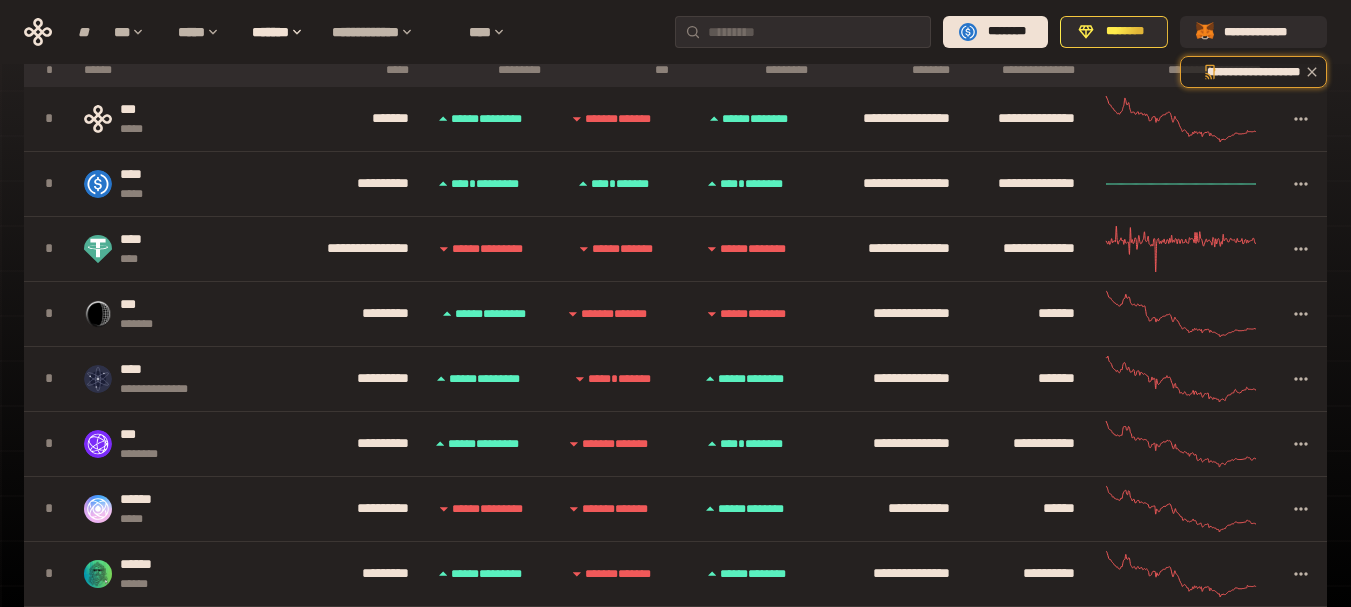 scroll, scrollTop: 0, scrollLeft: 0, axis: both 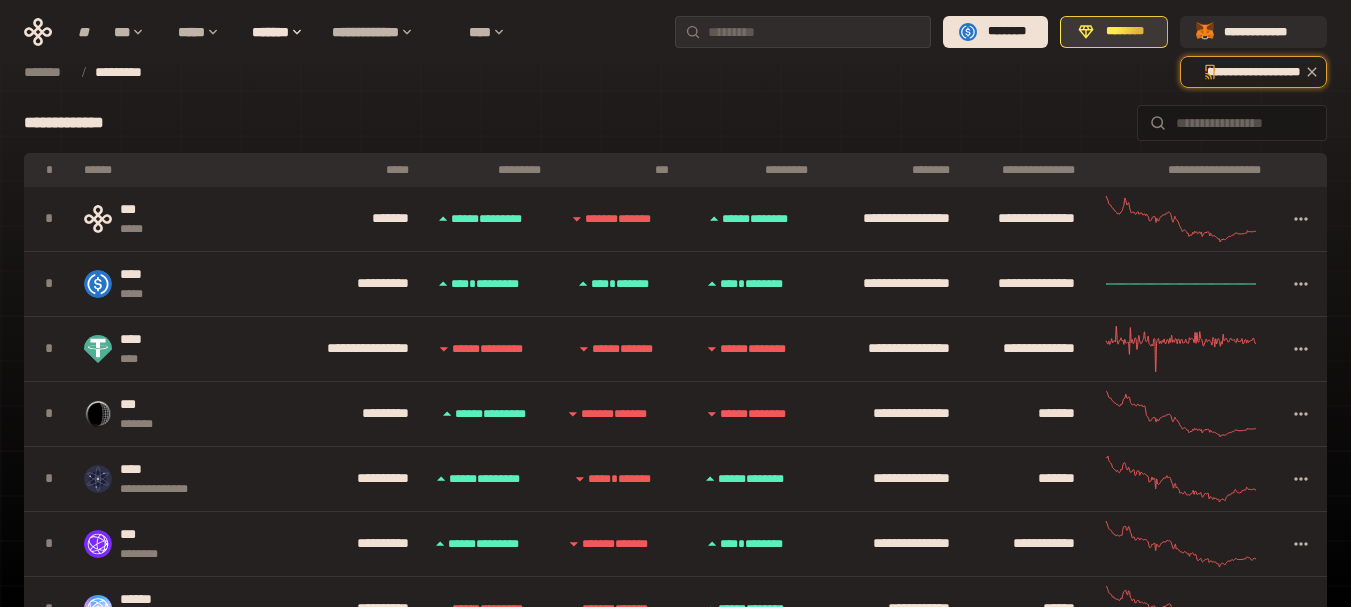 click on "********" at bounding box center [1125, 31] 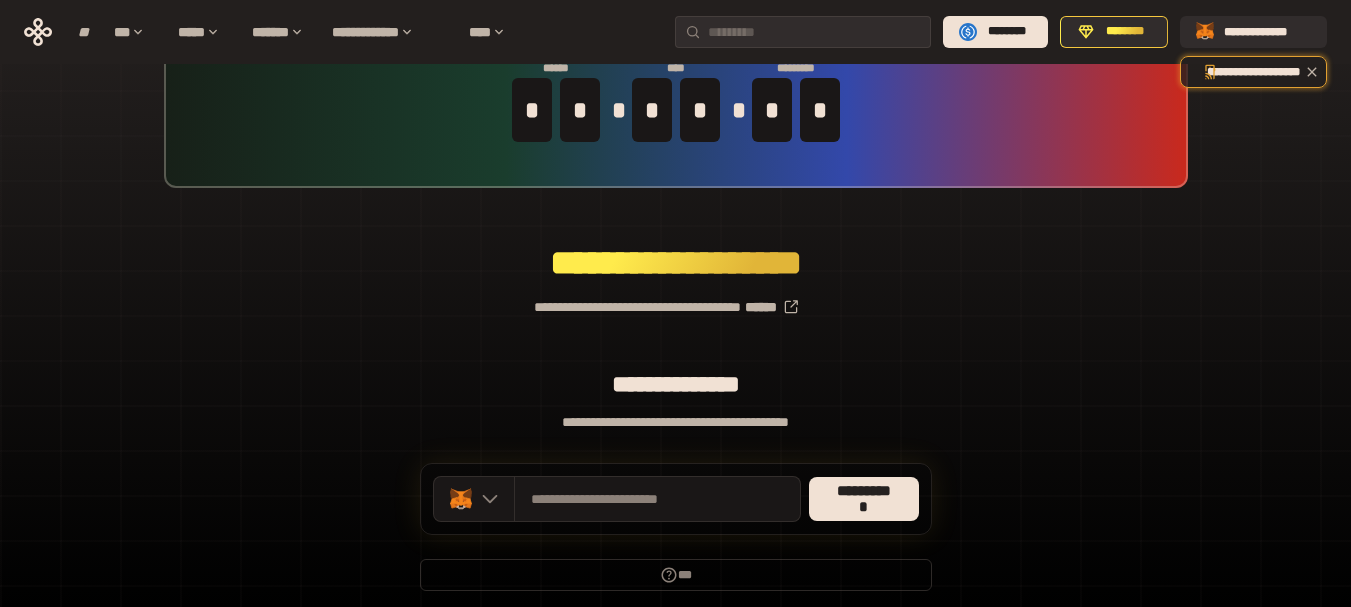 scroll, scrollTop: 176, scrollLeft: 0, axis: vertical 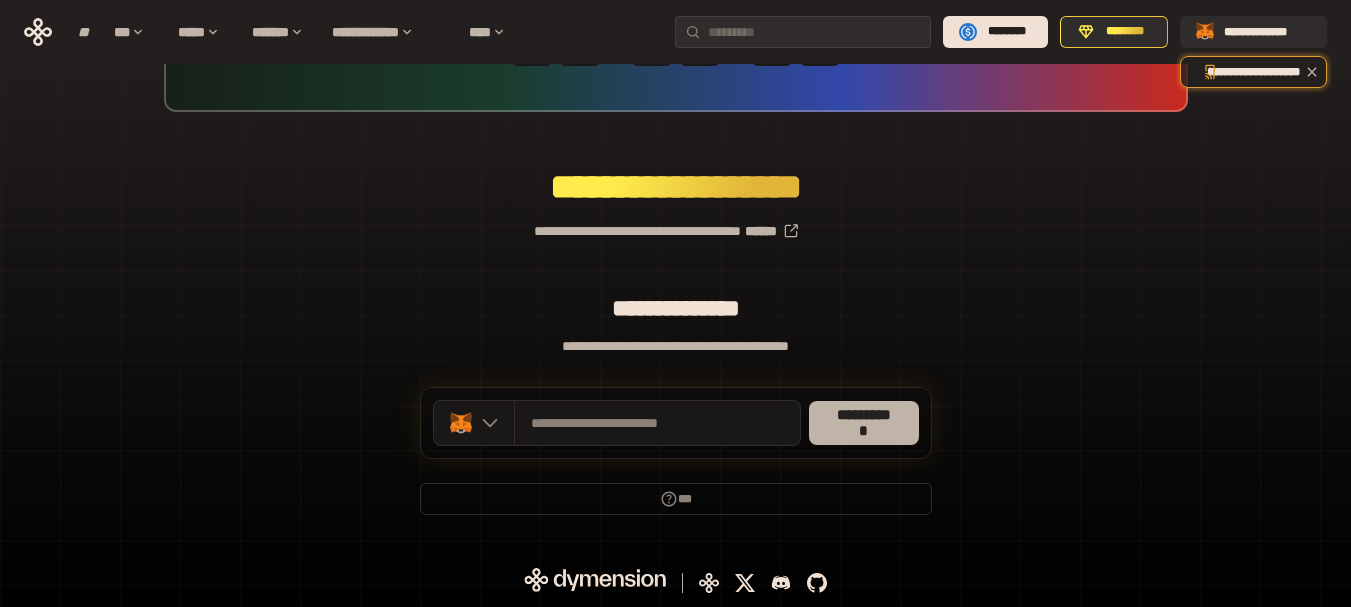 click on "**********" at bounding box center [864, 422] 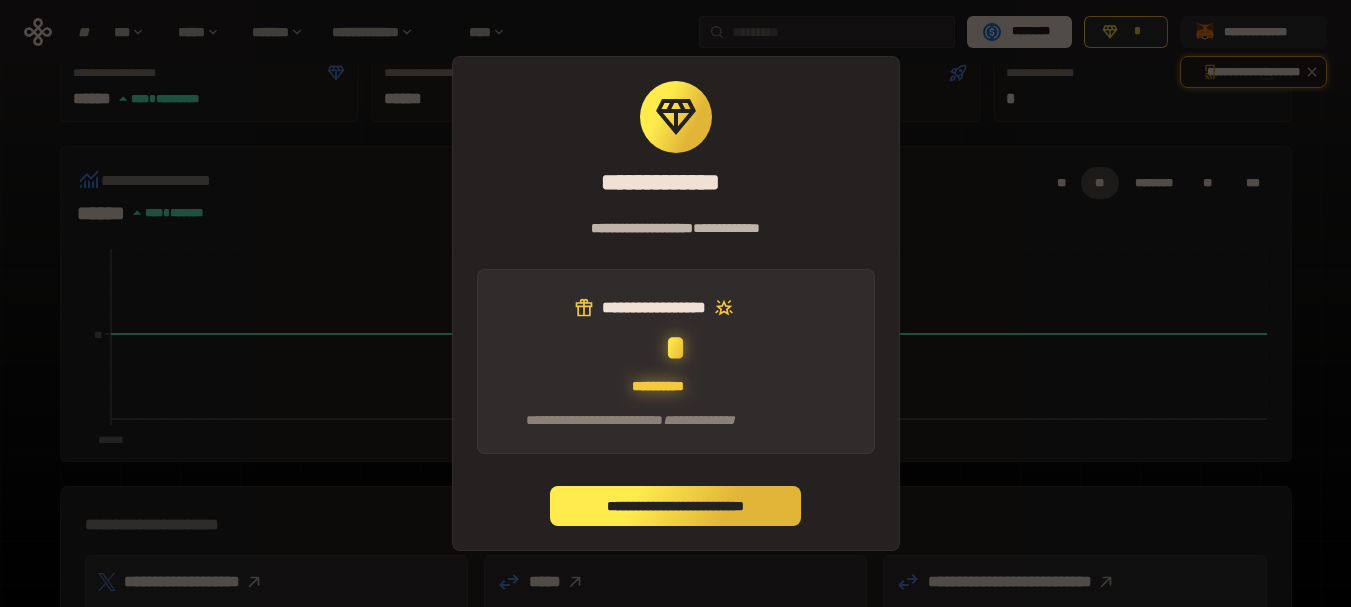 click on "**********" at bounding box center [675, 506] 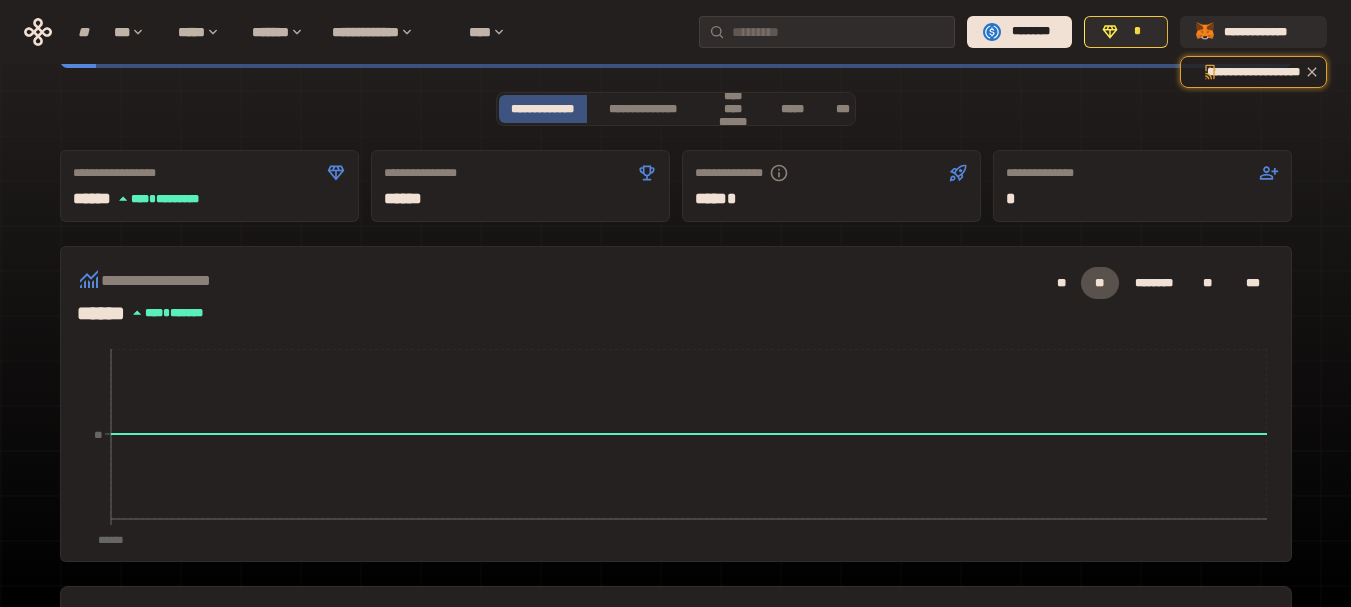 scroll, scrollTop: 0, scrollLeft: 0, axis: both 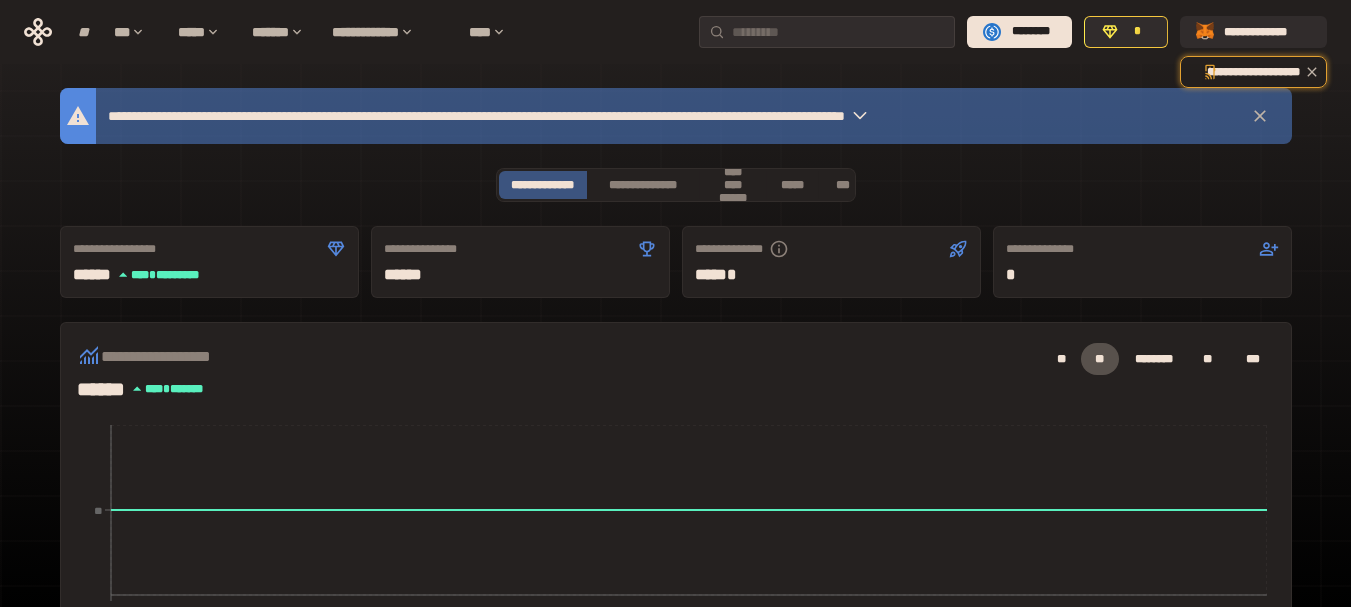 click on "**********" at bounding box center [676, 670] 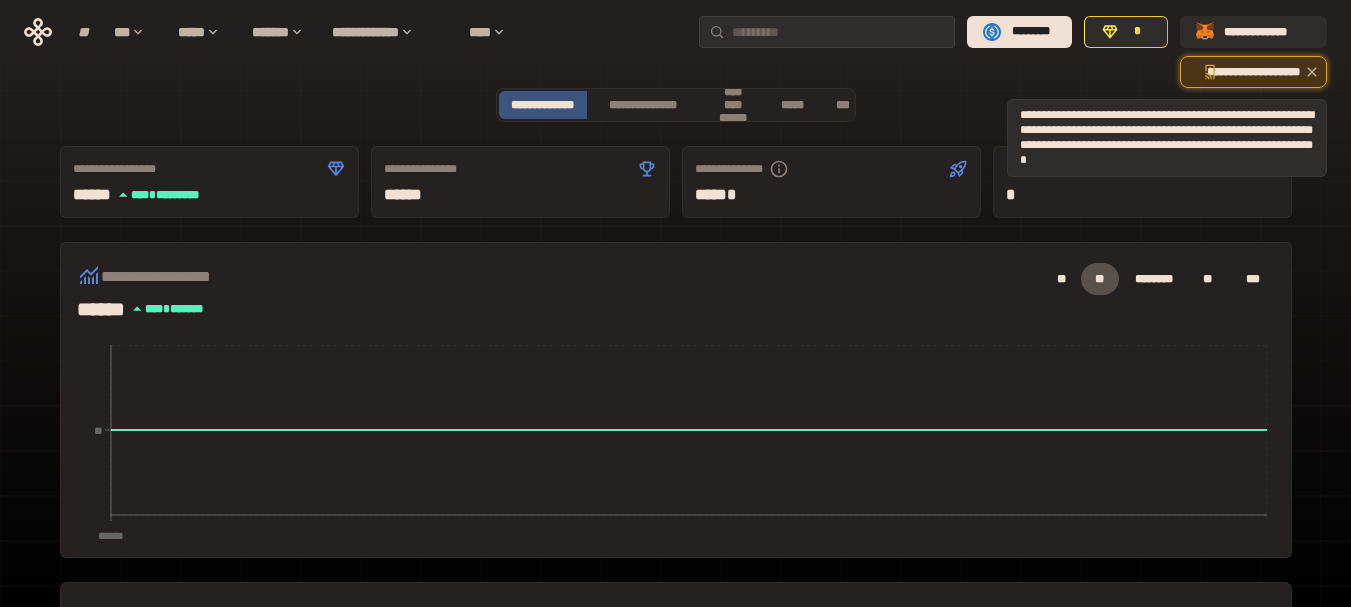 click on "**********" at bounding box center (1253, 72) 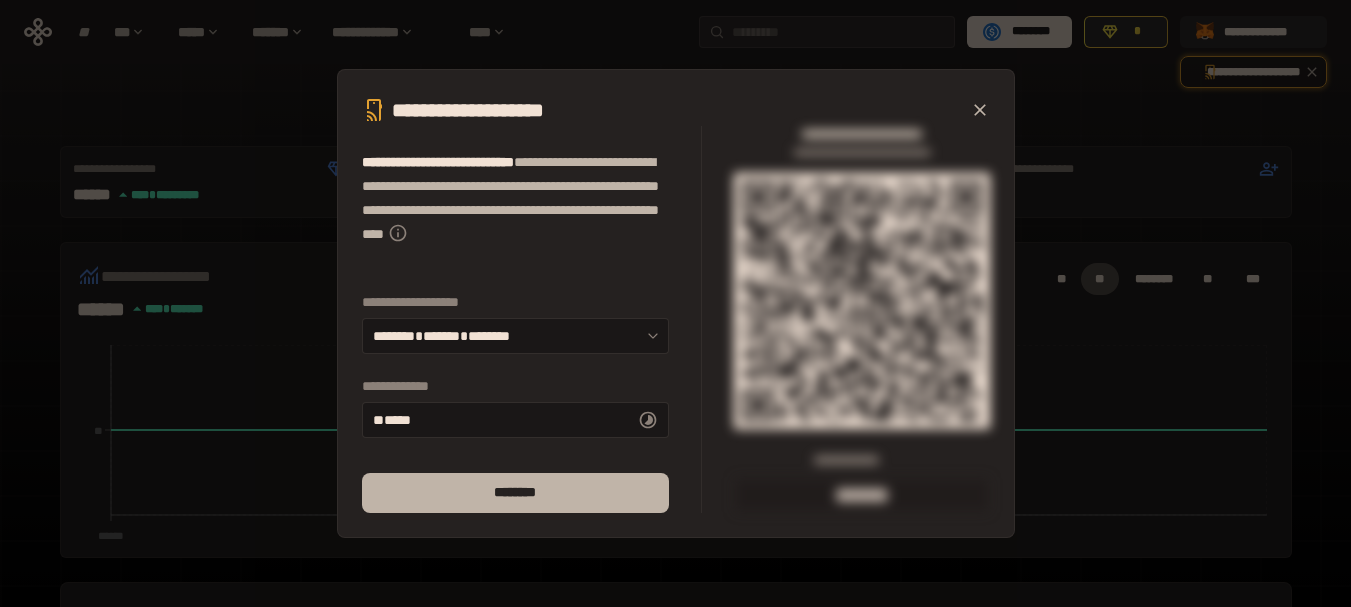 click on "********" at bounding box center (515, 493) 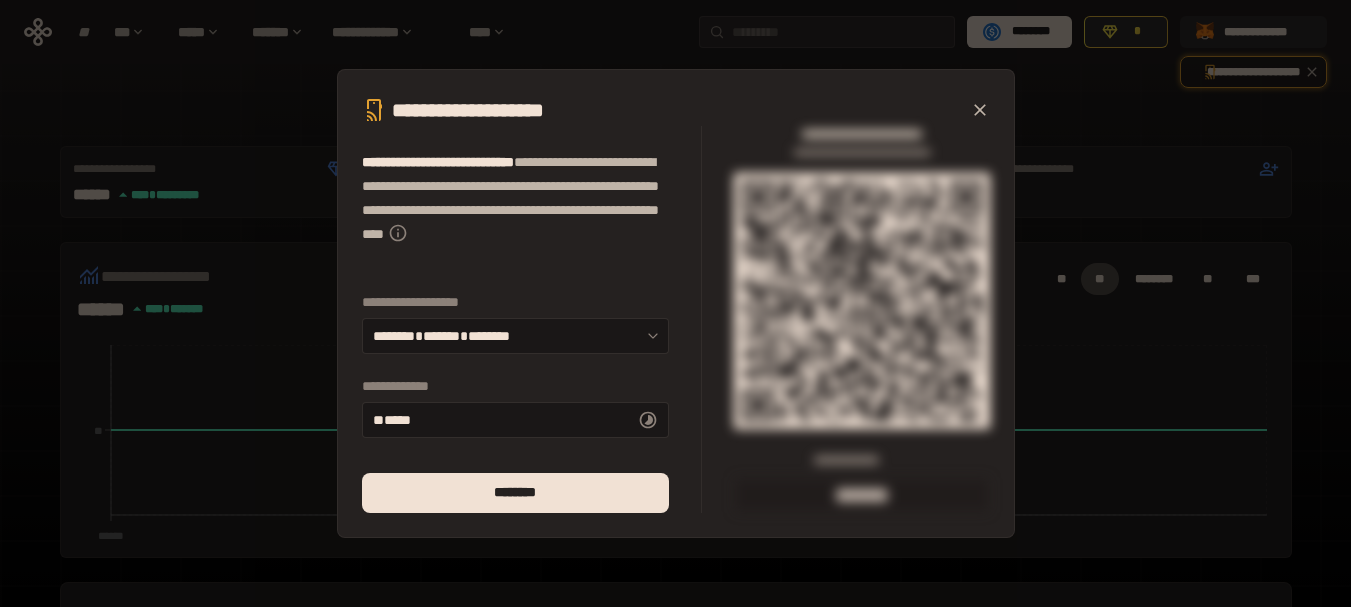 click 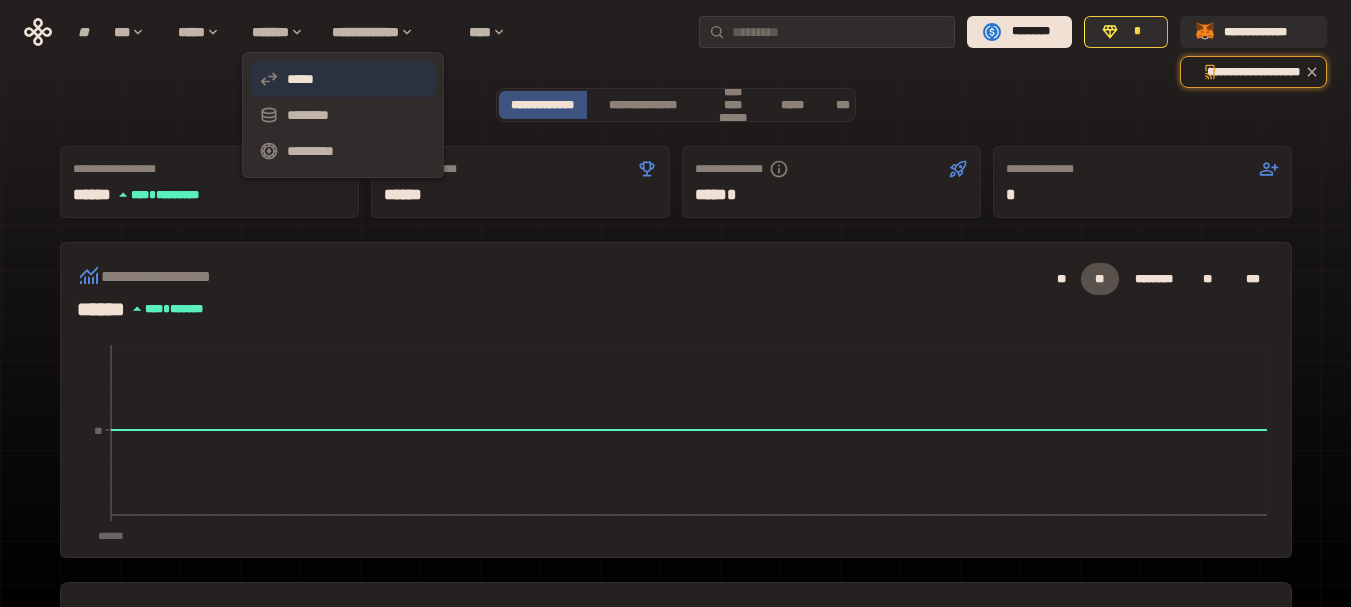 click on "*****" at bounding box center (300, 79) 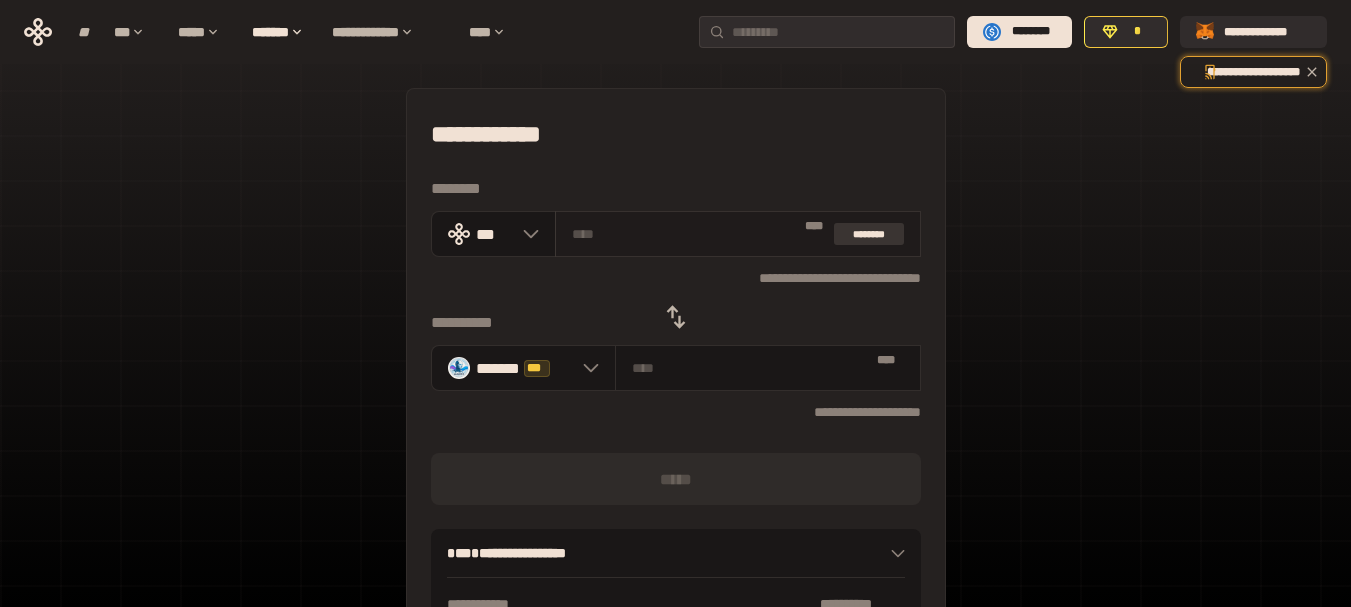 click on "********" at bounding box center (869, 234) 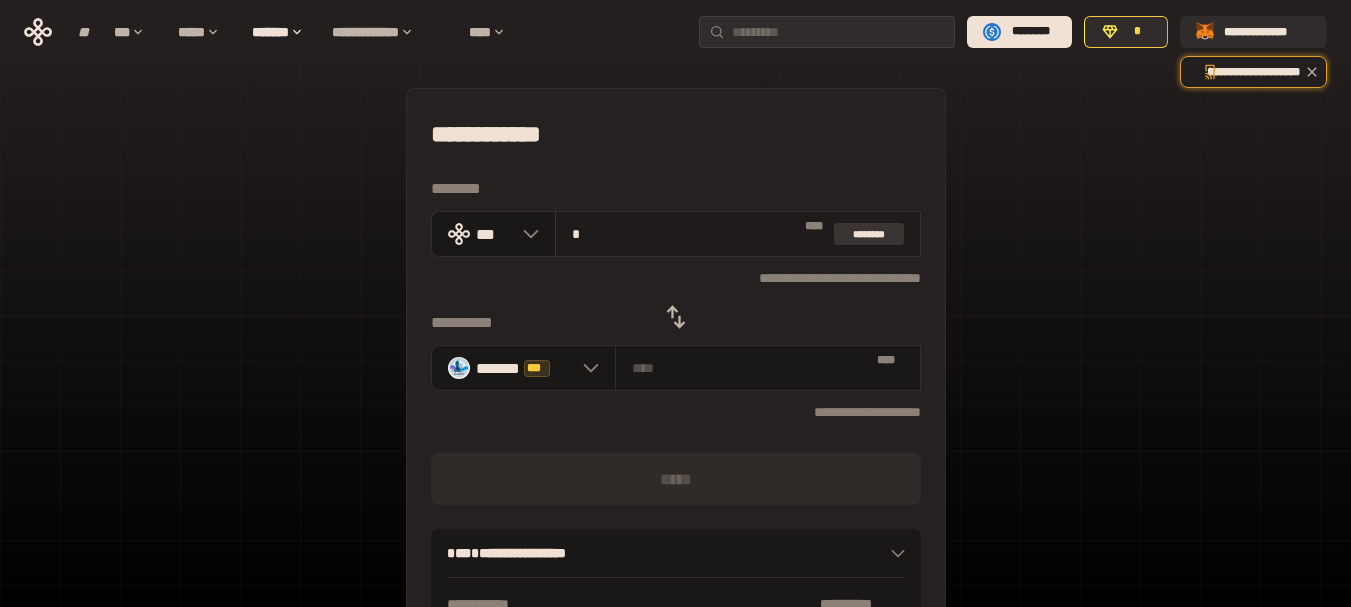 type 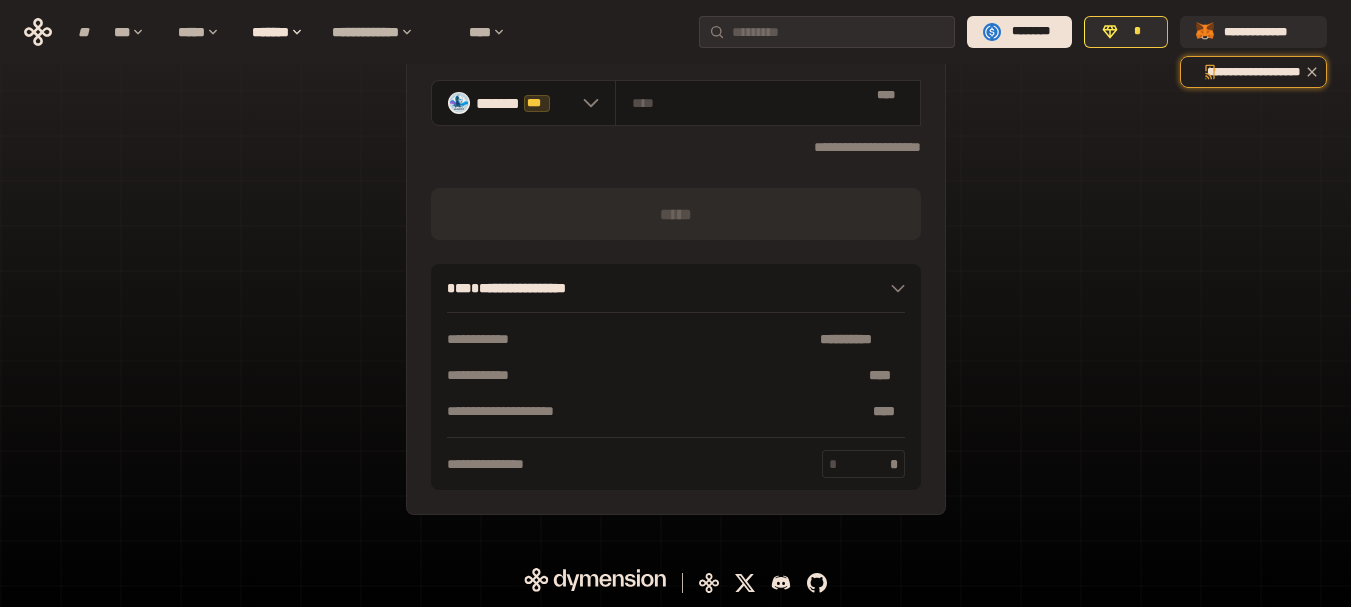 scroll, scrollTop: 0, scrollLeft: 0, axis: both 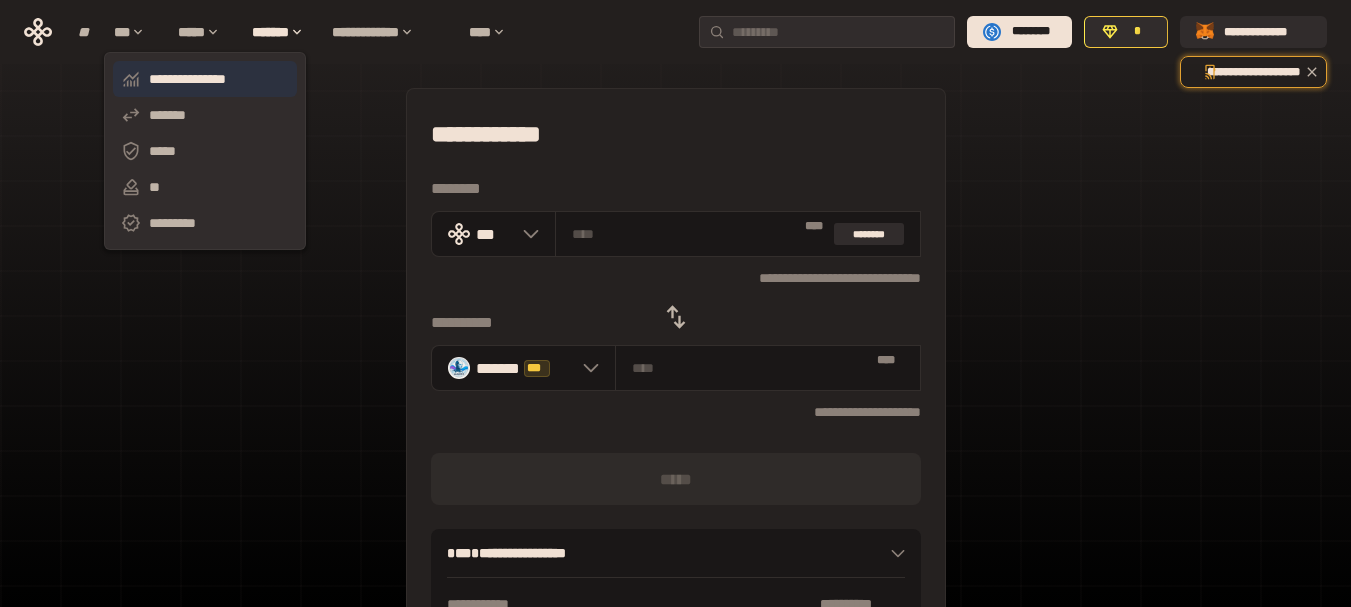 click on "**********" at bounding box center [187, 79] 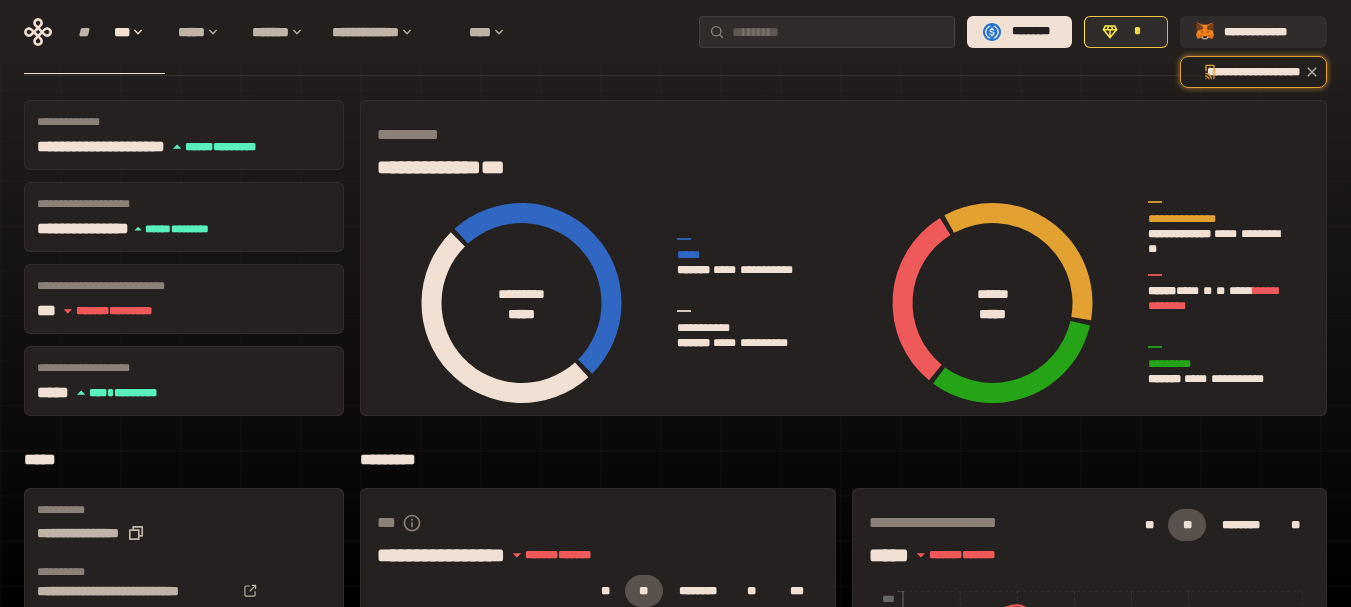 scroll, scrollTop: 0, scrollLeft: 0, axis: both 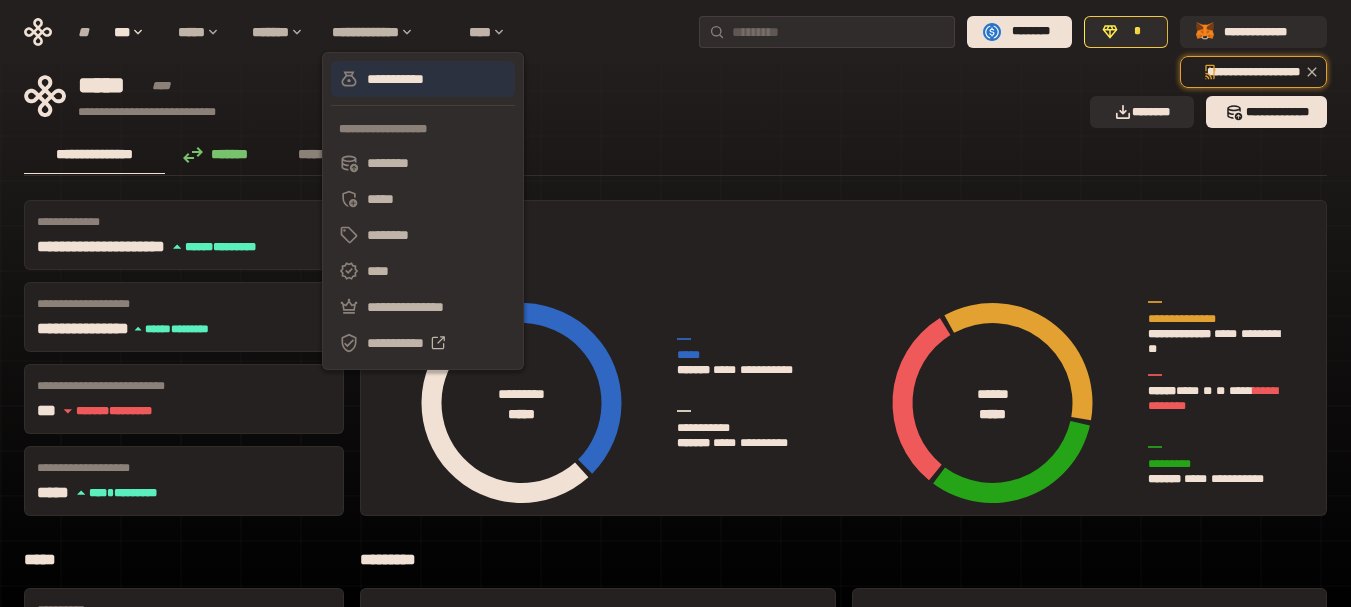 click on "**********" at bounding box center [395, 79] 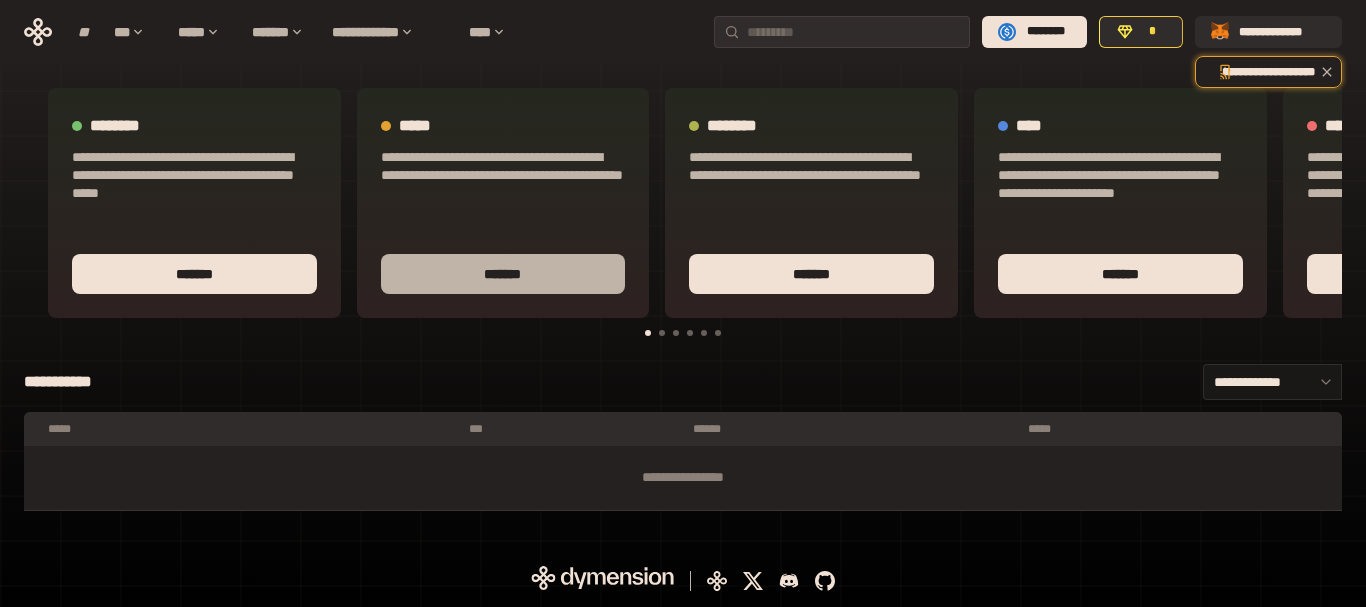 click on "*******" at bounding box center [502, 274] 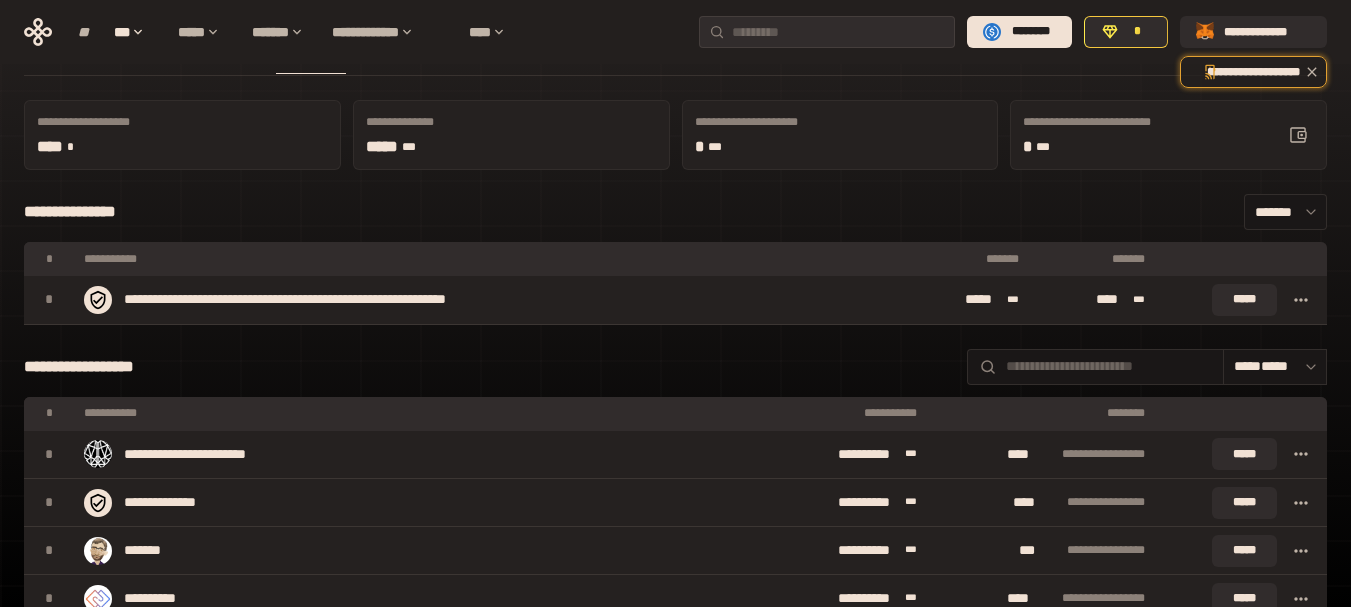 scroll, scrollTop: 0, scrollLeft: 0, axis: both 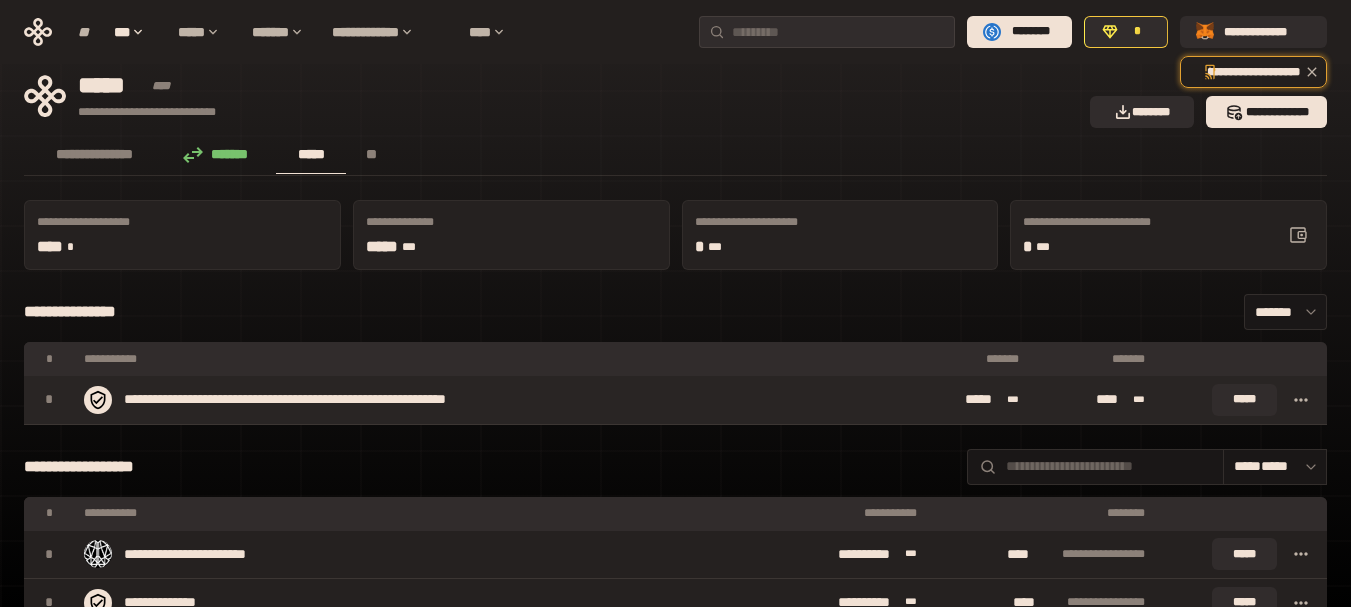 click 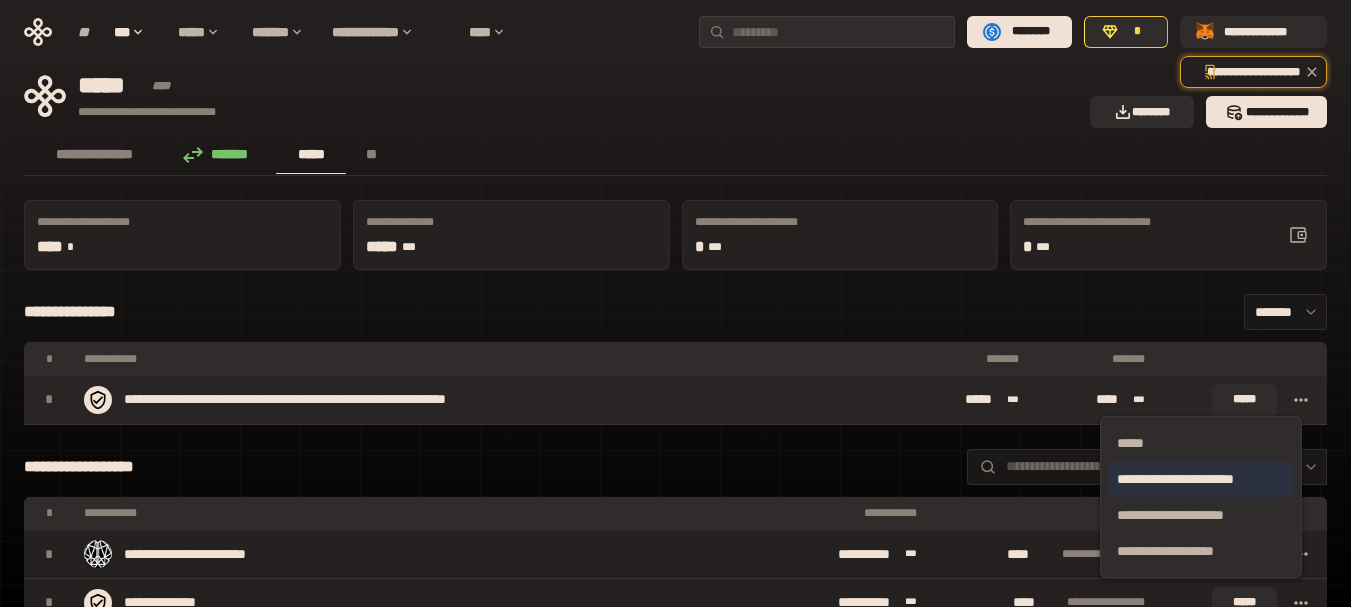 click on "**********" at bounding box center [1175, 479] 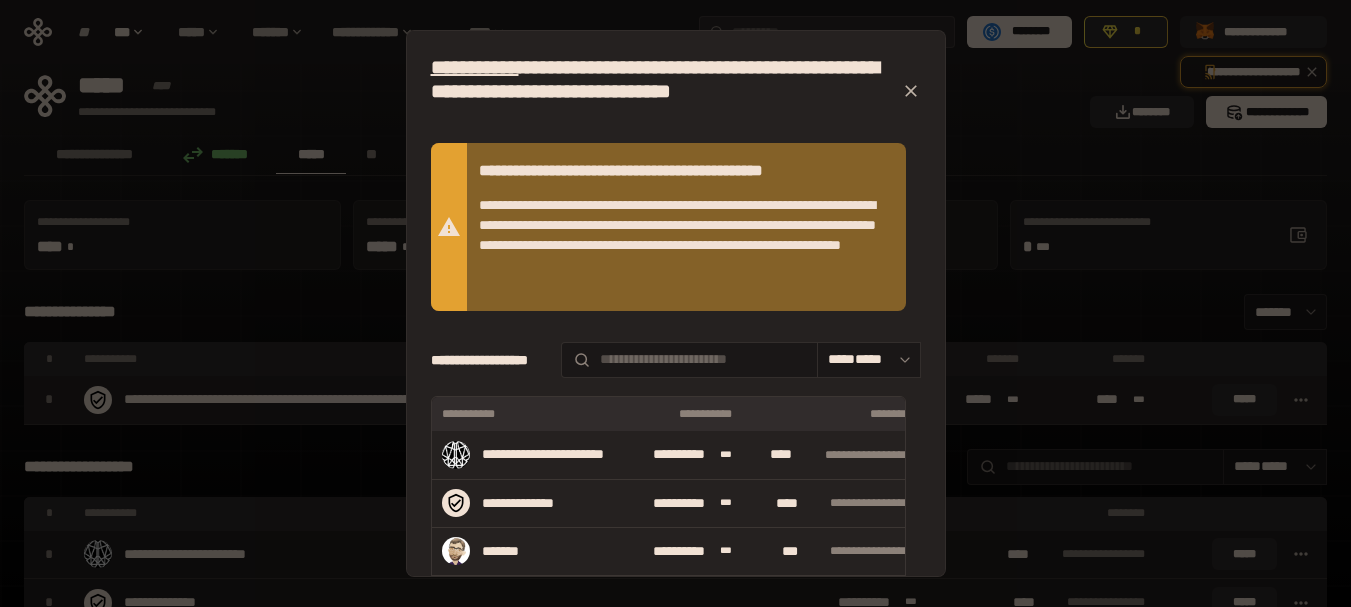 scroll, scrollTop: 100, scrollLeft: 0, axis: vertical 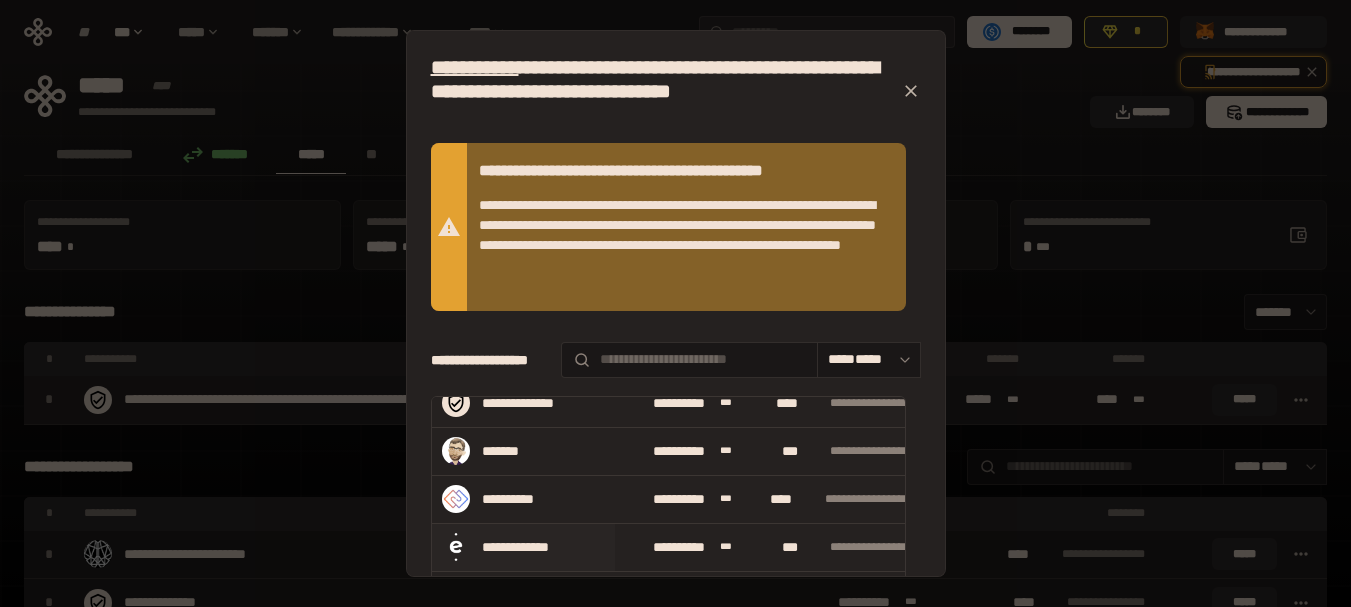 click on "**********" at bounding box center [679, 547] 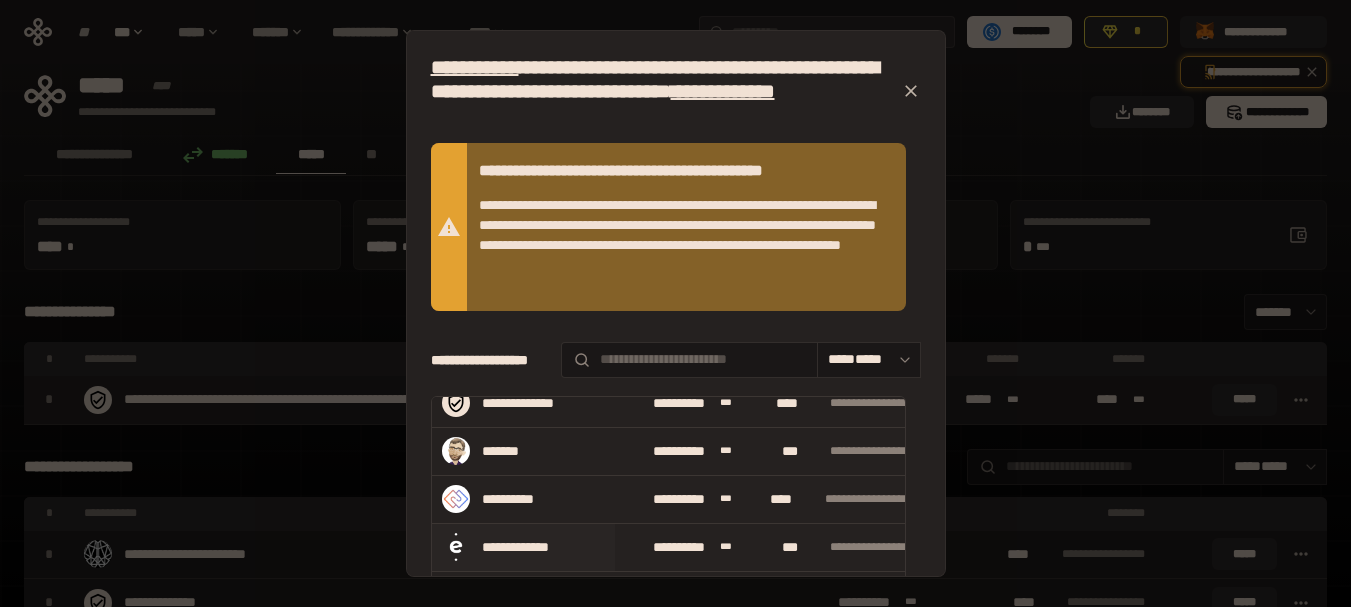 click on "**********" at bounding box center [679, 547] 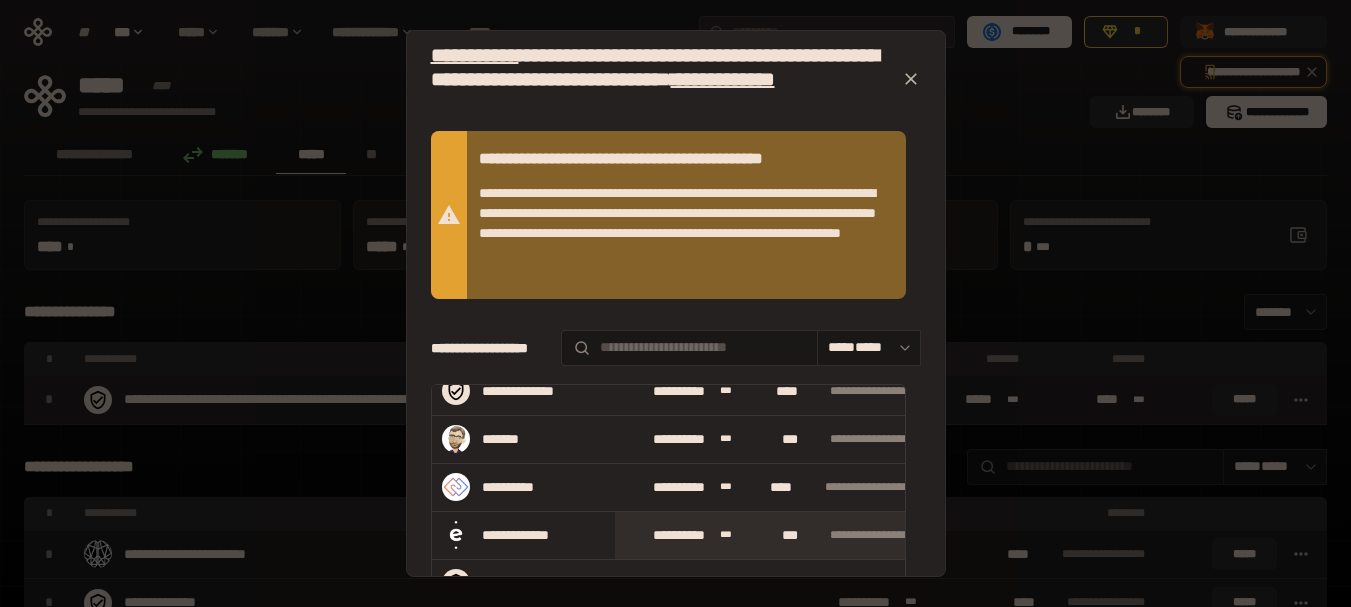 scroll, scrollTop: 0, scrollLeft: 0, axis: both 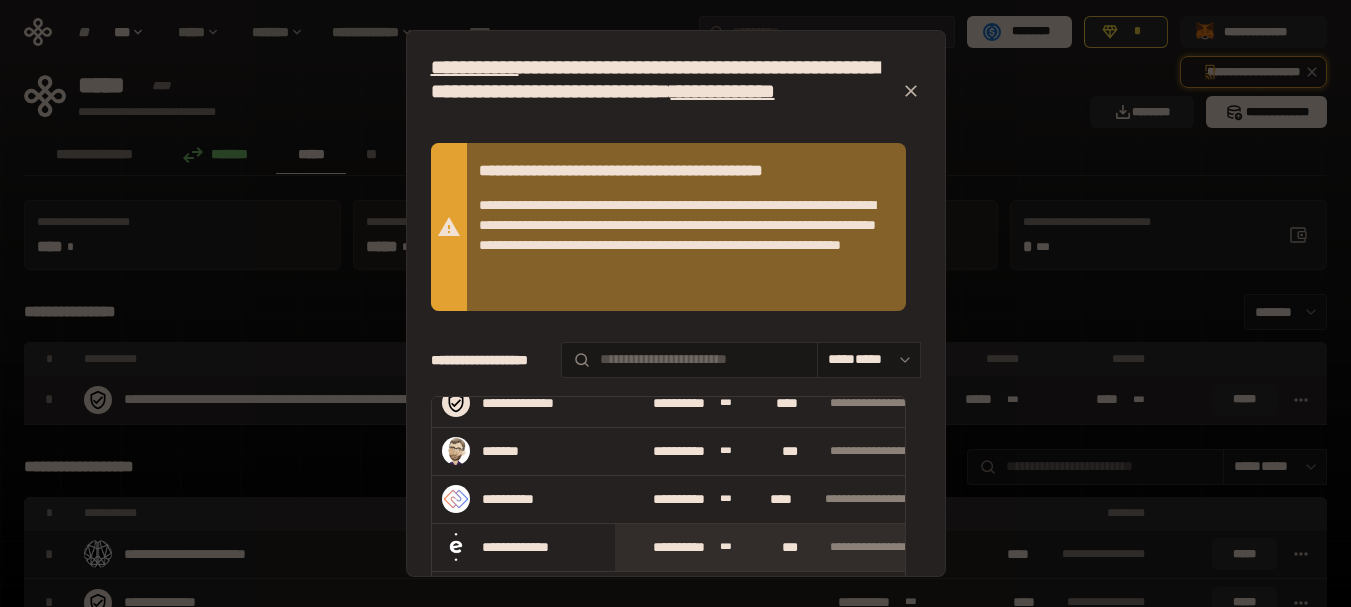 click 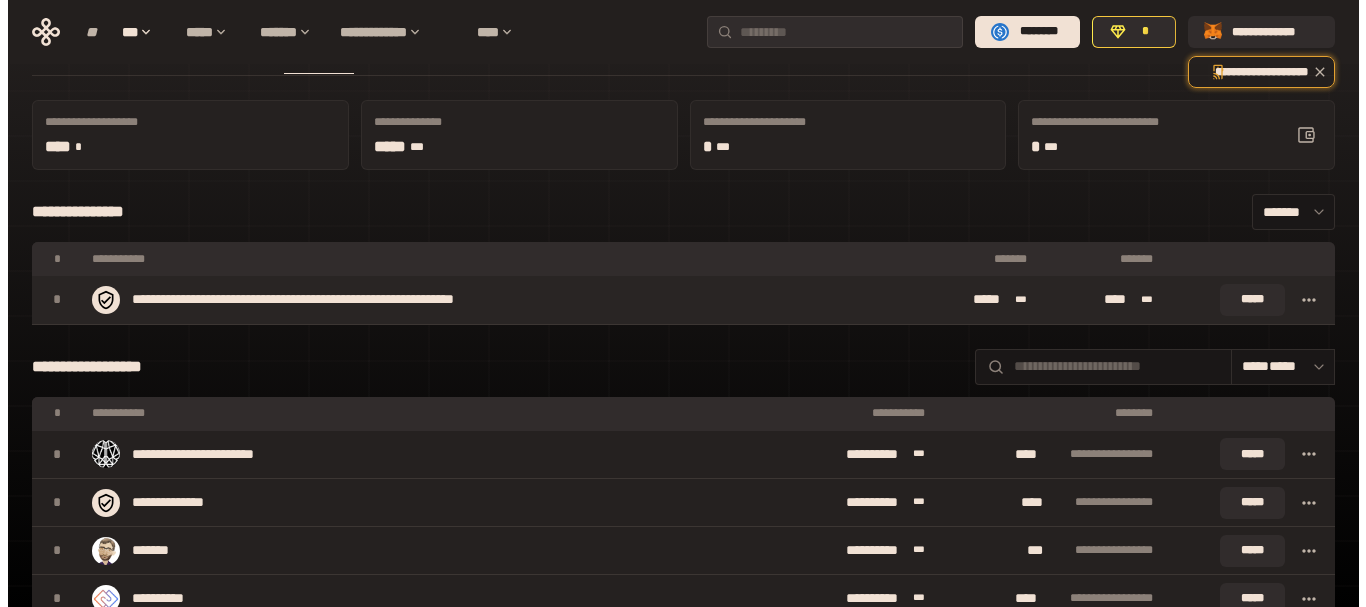scroll, scrollTop: 0, scrollLeft: 0, axis: both 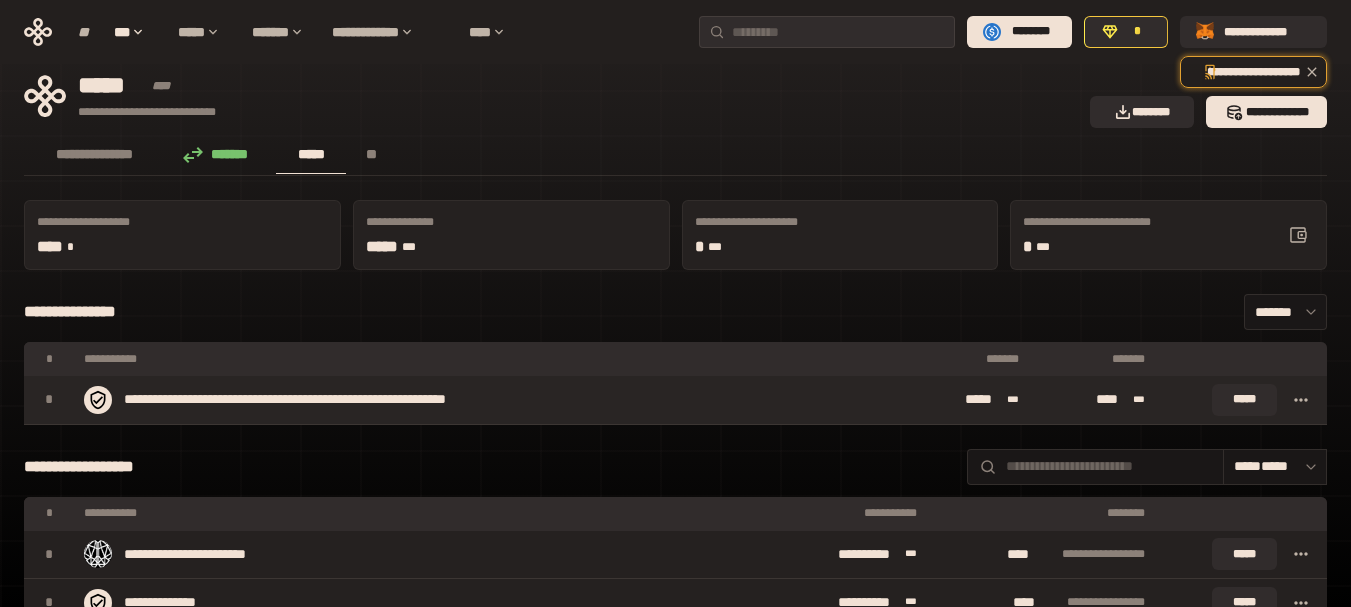 click at bounding box center (1301, 400) 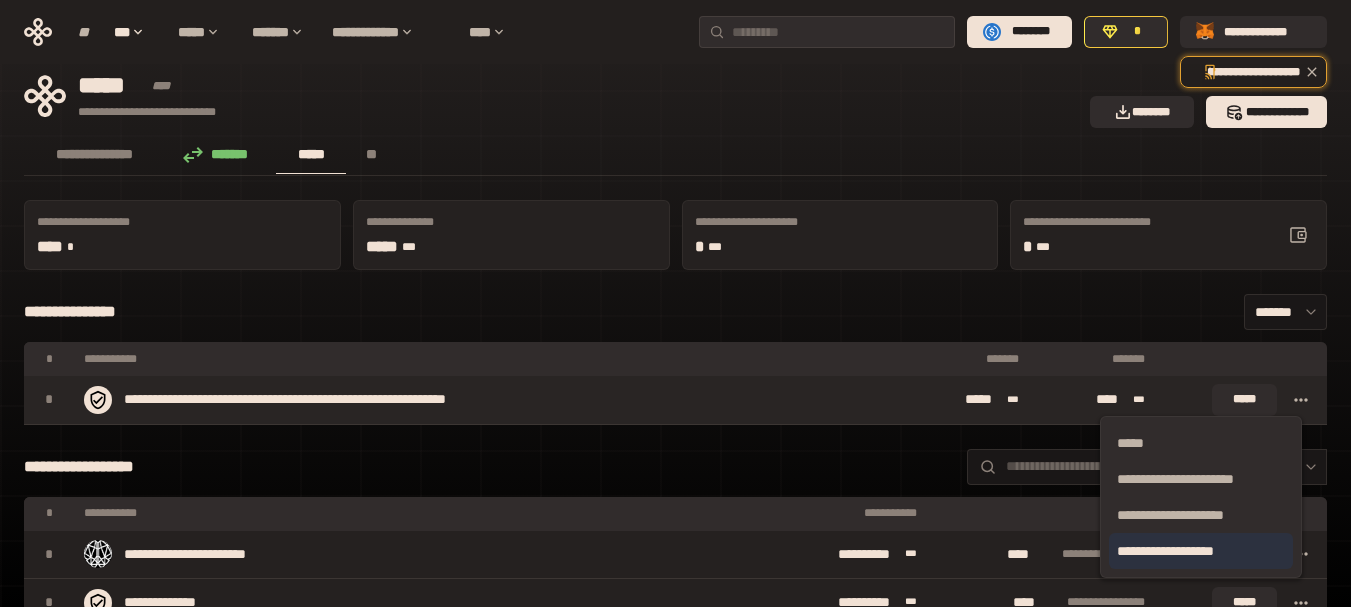 click on "**********" at bounding box center (1165, 551) 